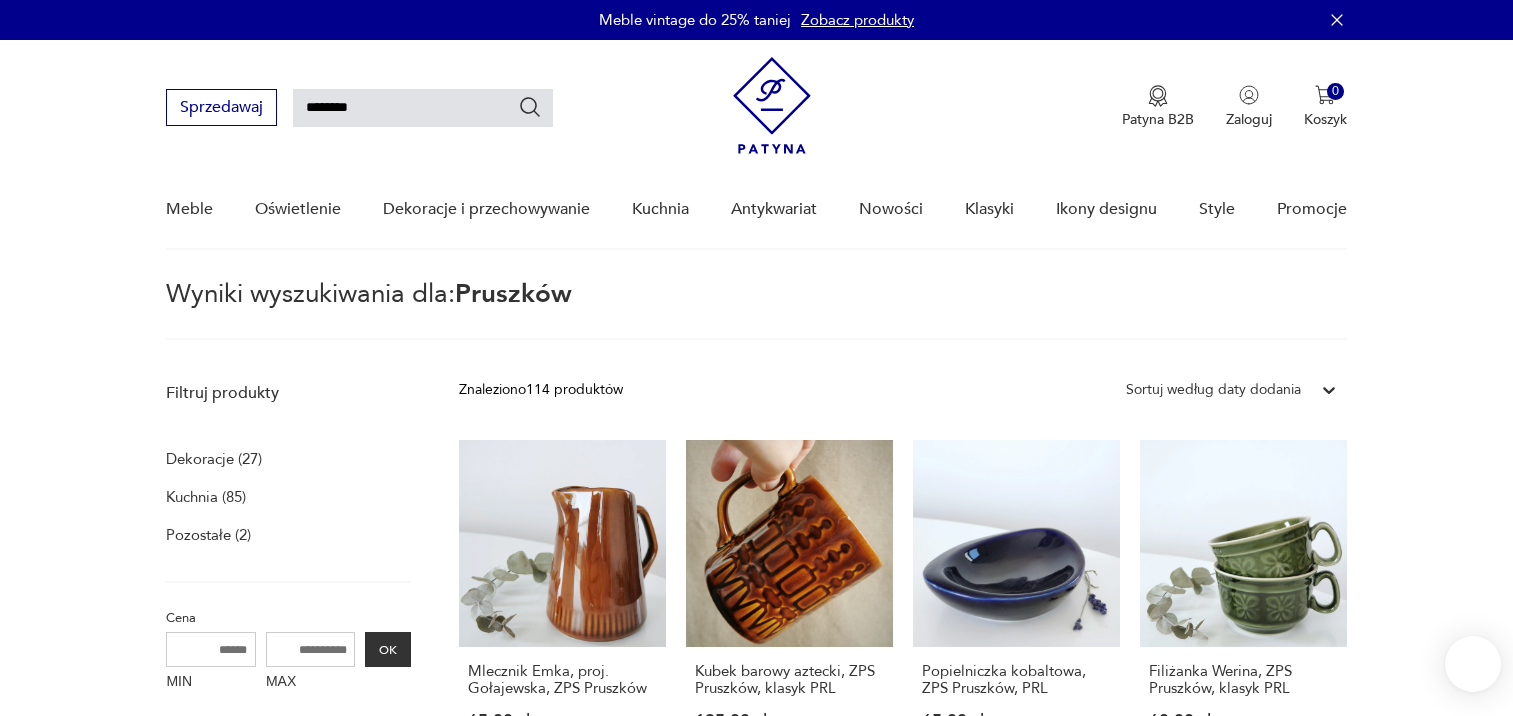 scroll, scrollTop: 71, scrollLeft: 0, axis: vertical 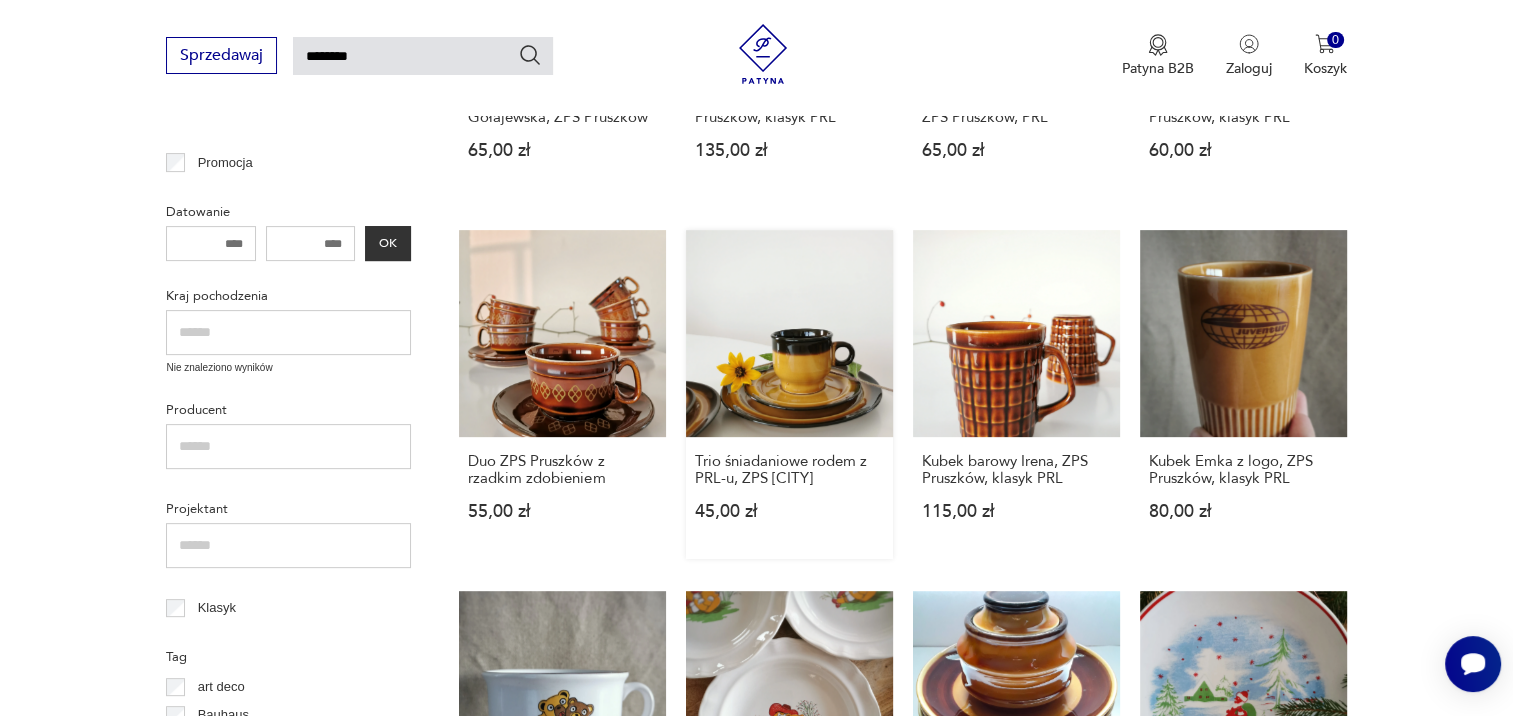 click on "Trio śniadaniowe rodem z PRL-u, ZPS [CITY] 45,00 zł" at bounding box center [789, 394] 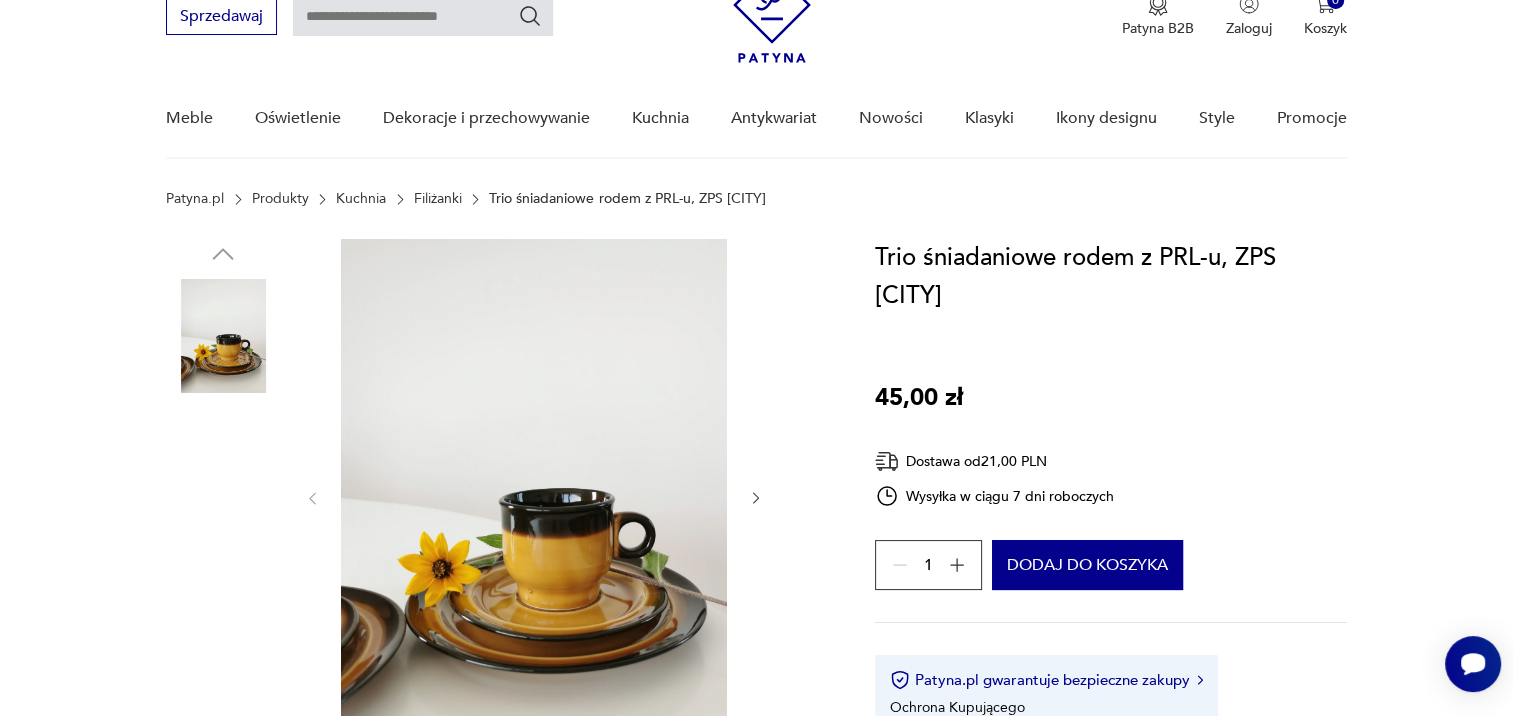 scroll, scrollTop: 200, scrollLeft: 0, axis: vertical 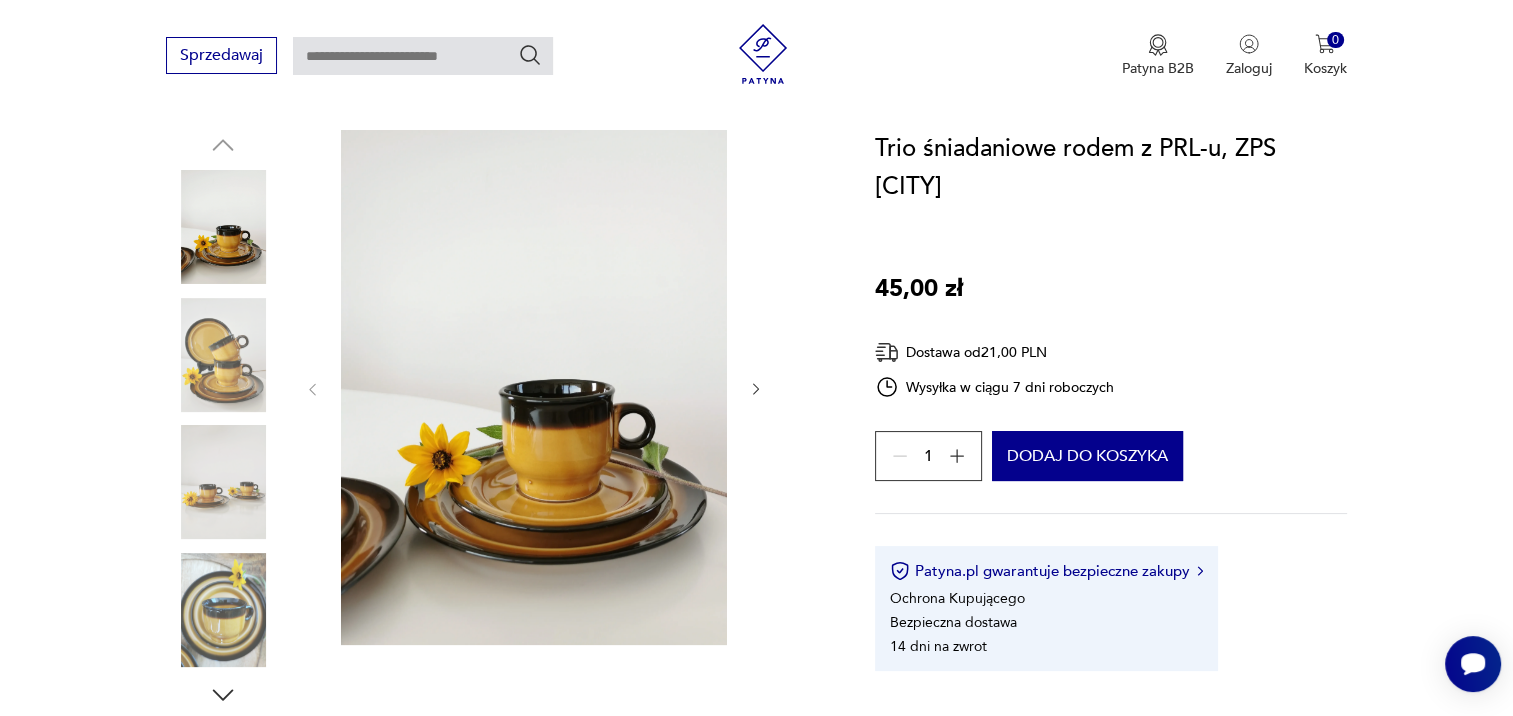 type on "********" 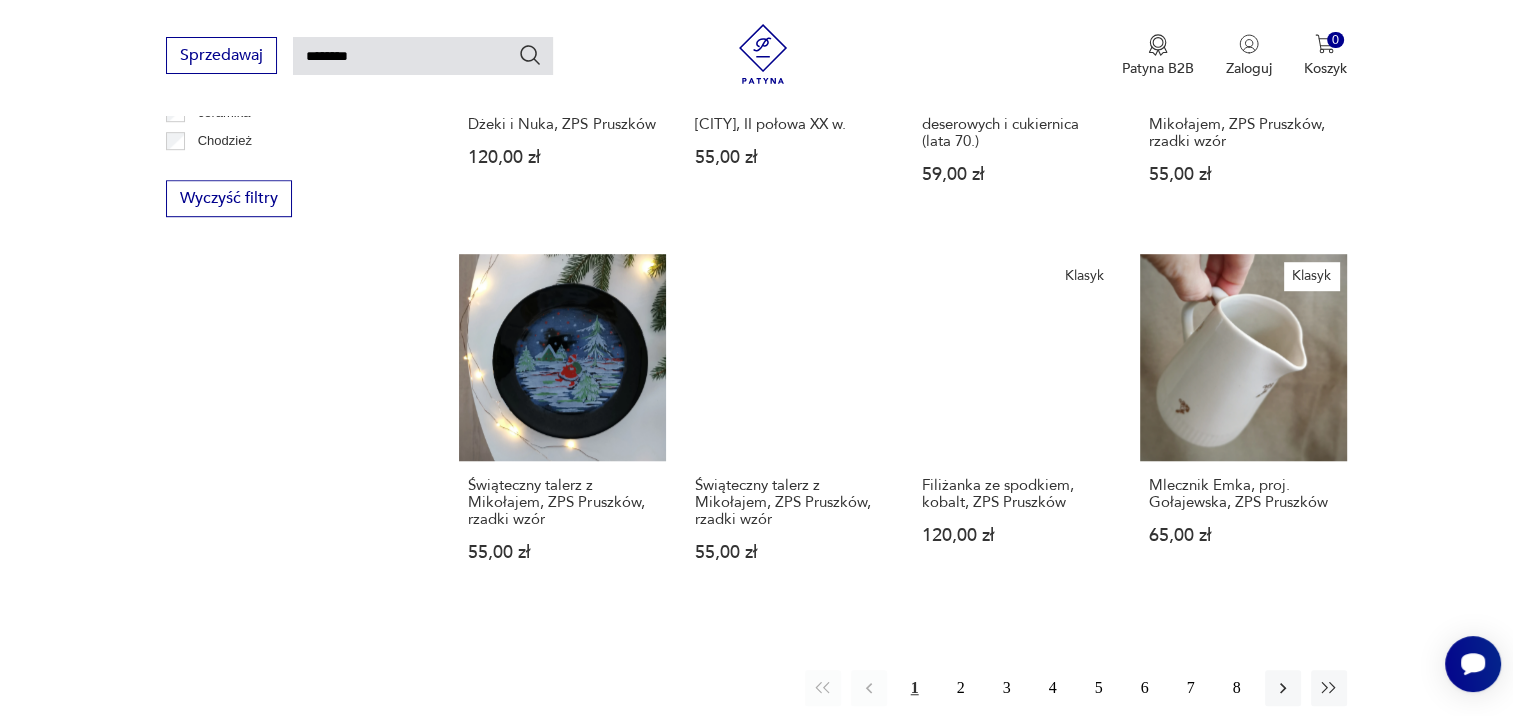 scroll, scrollTop: 1369, scrollLeft: 0, axis: vertical 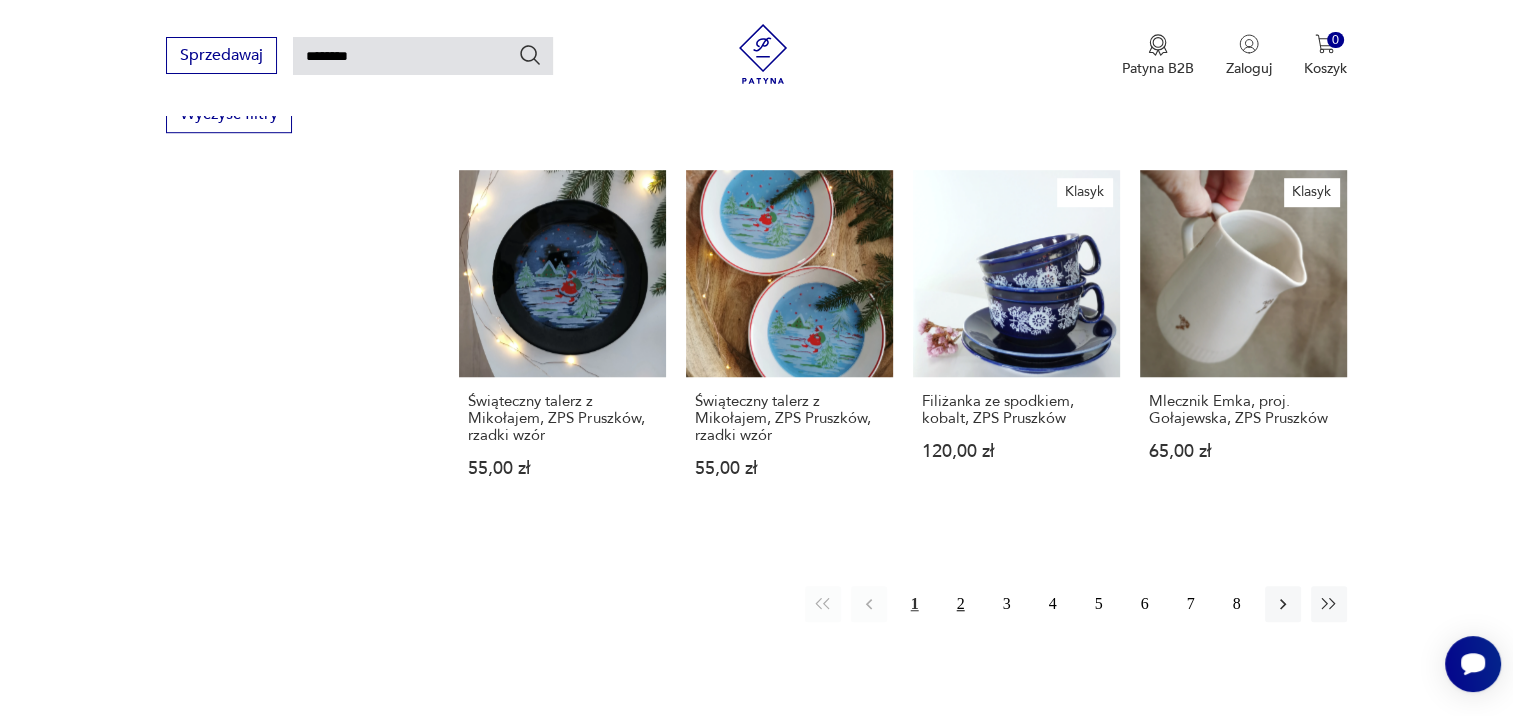 click on "2" at bounding box center (961, 604) 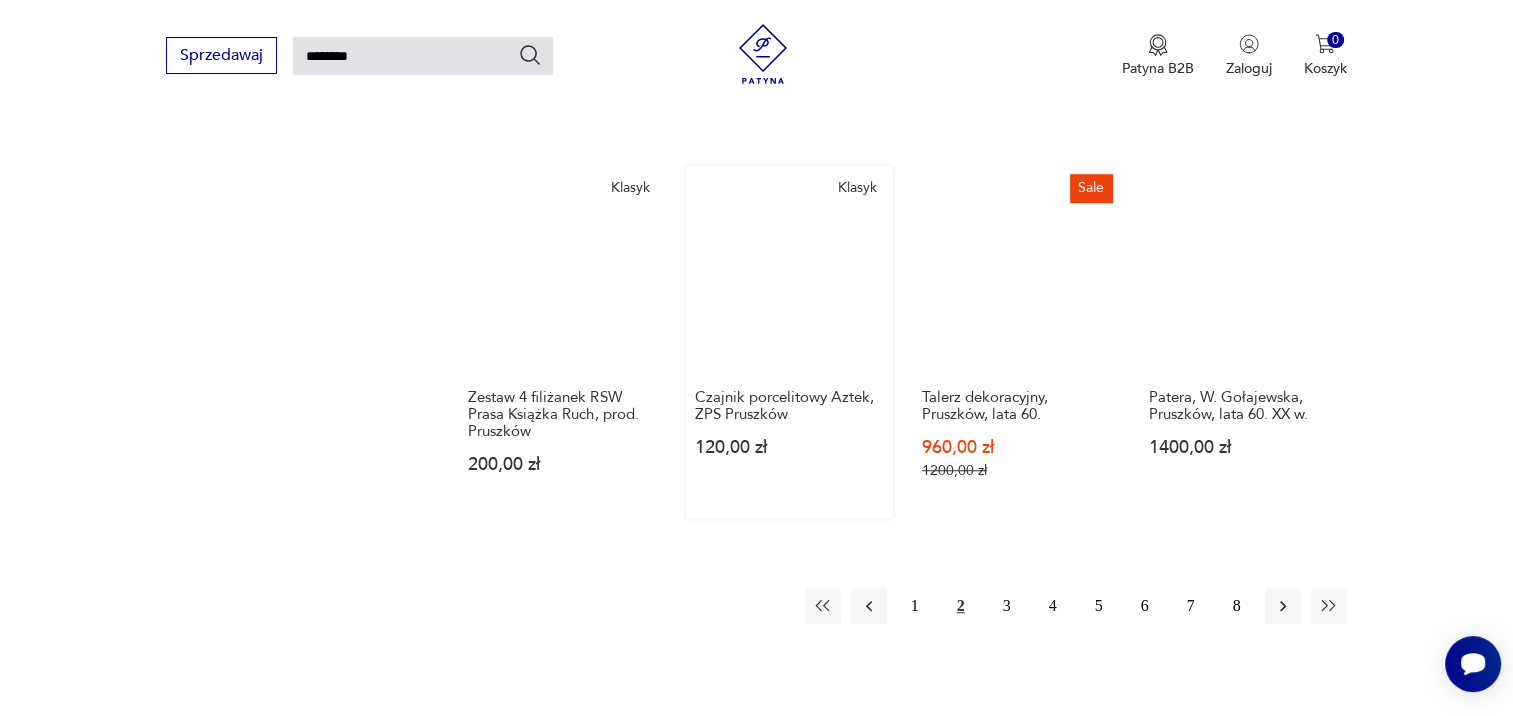 scroll, scrollTop: 1471, scrollLeft: 0, axis: vertical 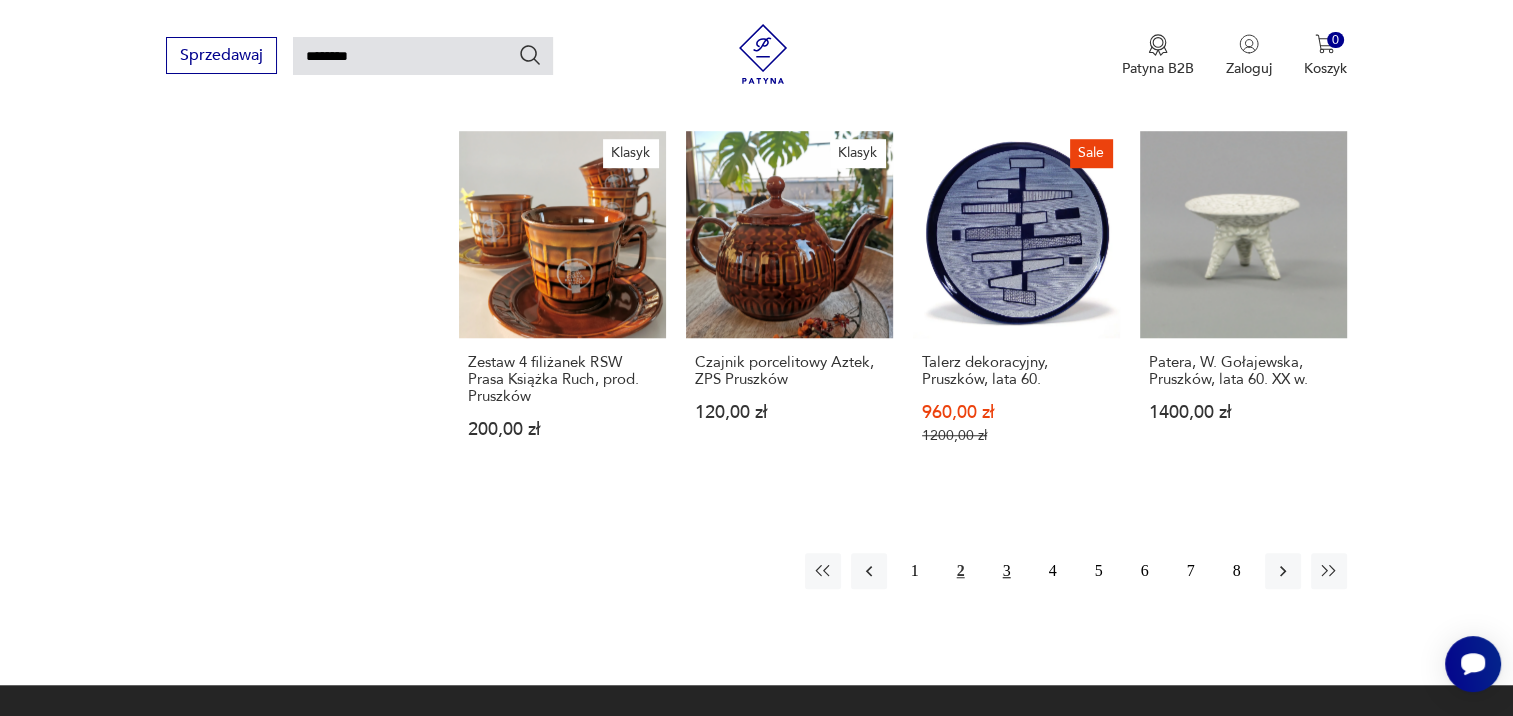 click on "3" at bounding box center (1007, 571) 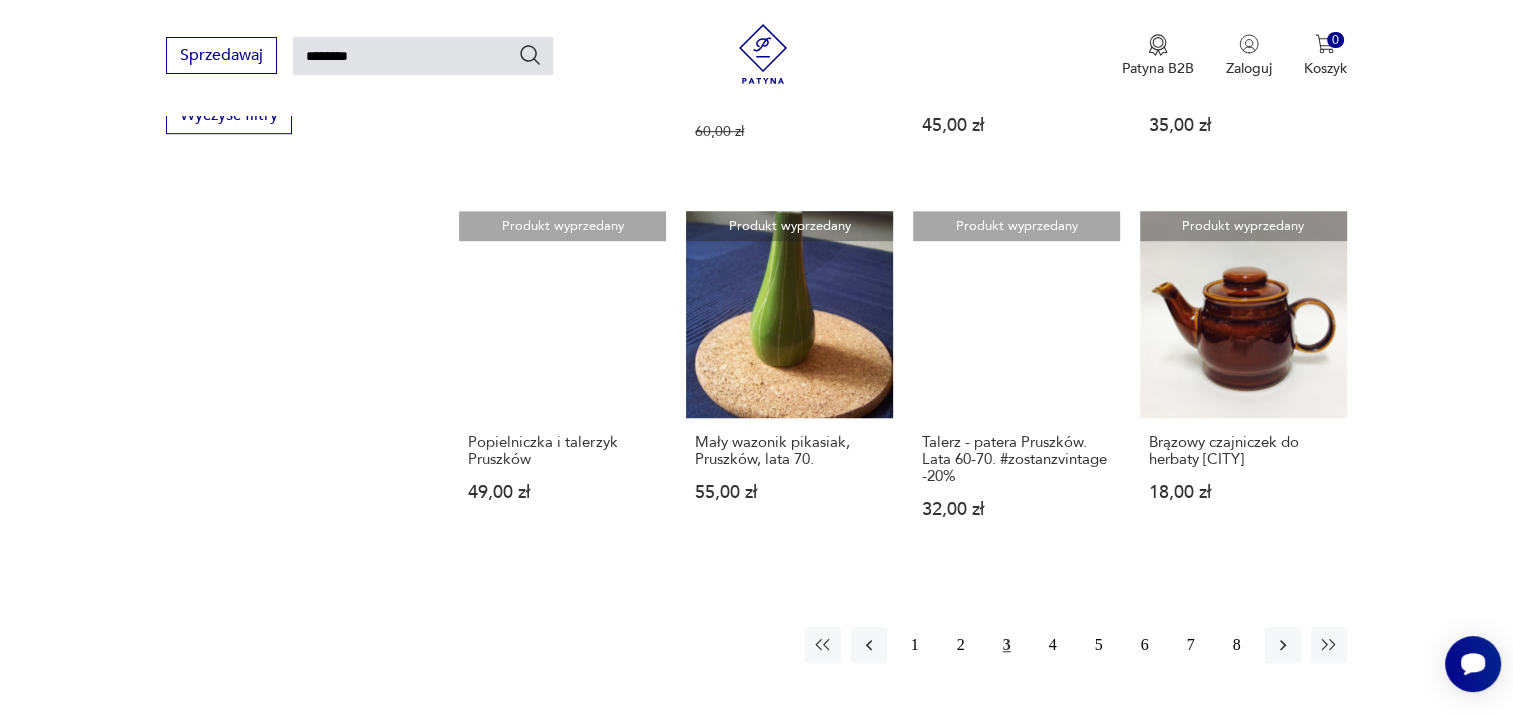 scroll, scrollTop: 1571, scrollLeft: 0, axis: vertical 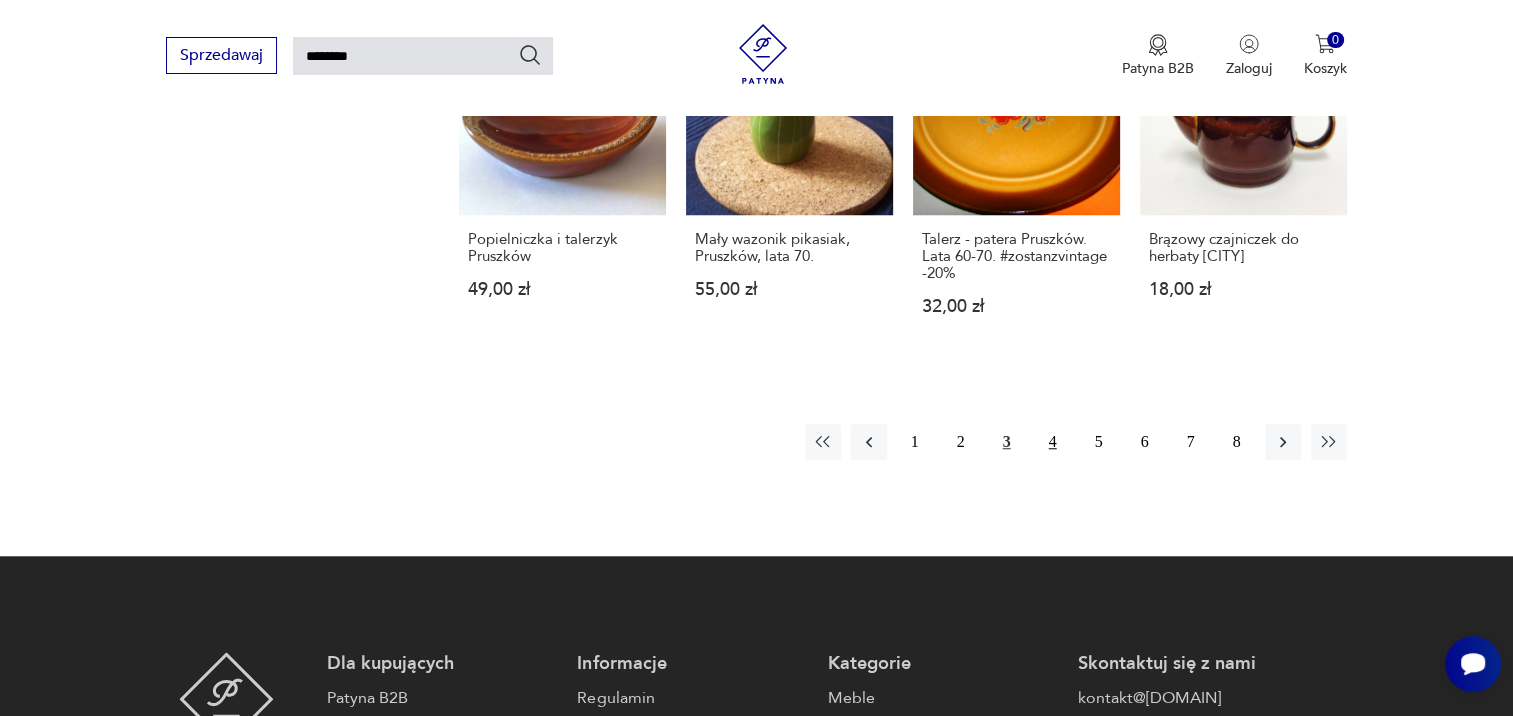 click on "4" at bounding box center (1053, 442) 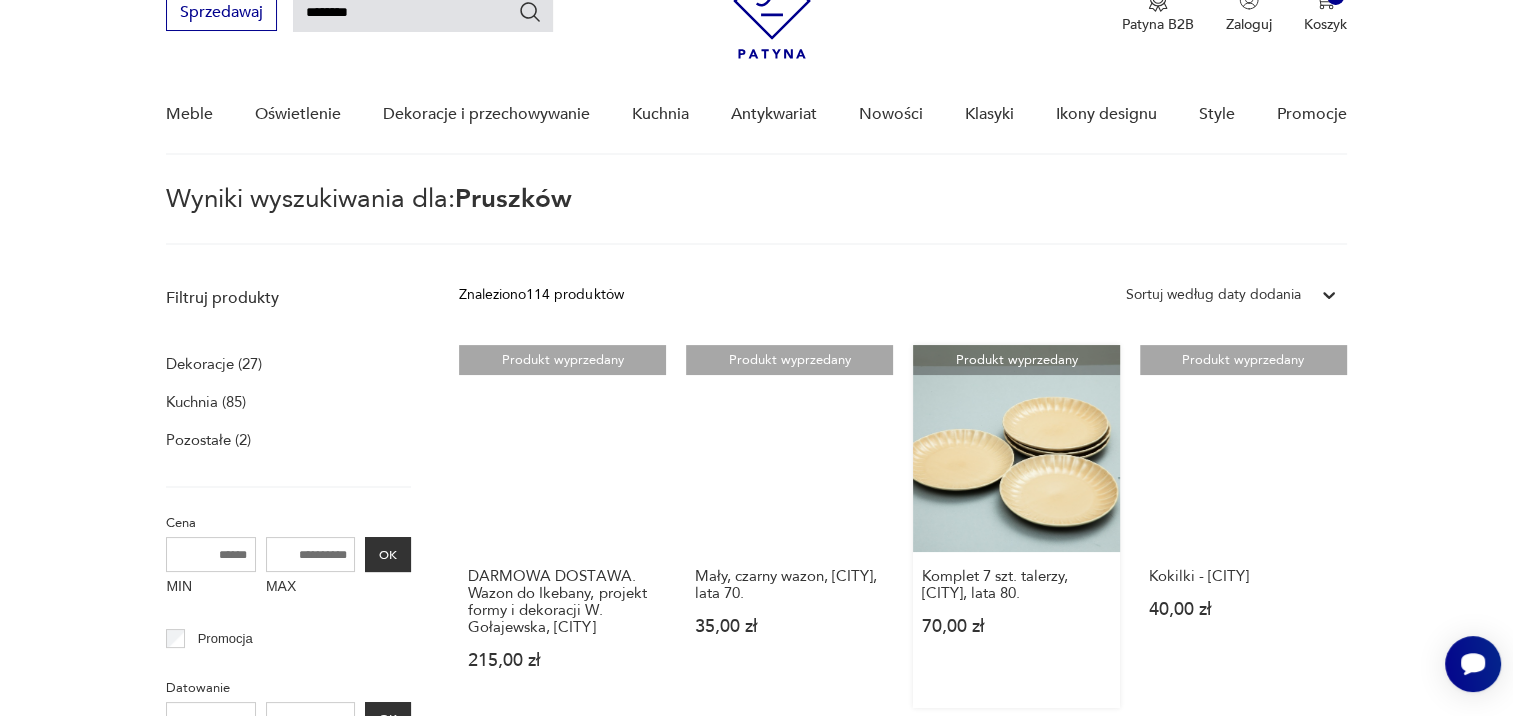 scroll, scrollTop: 271, scrollLeft: 0, axis: vertical 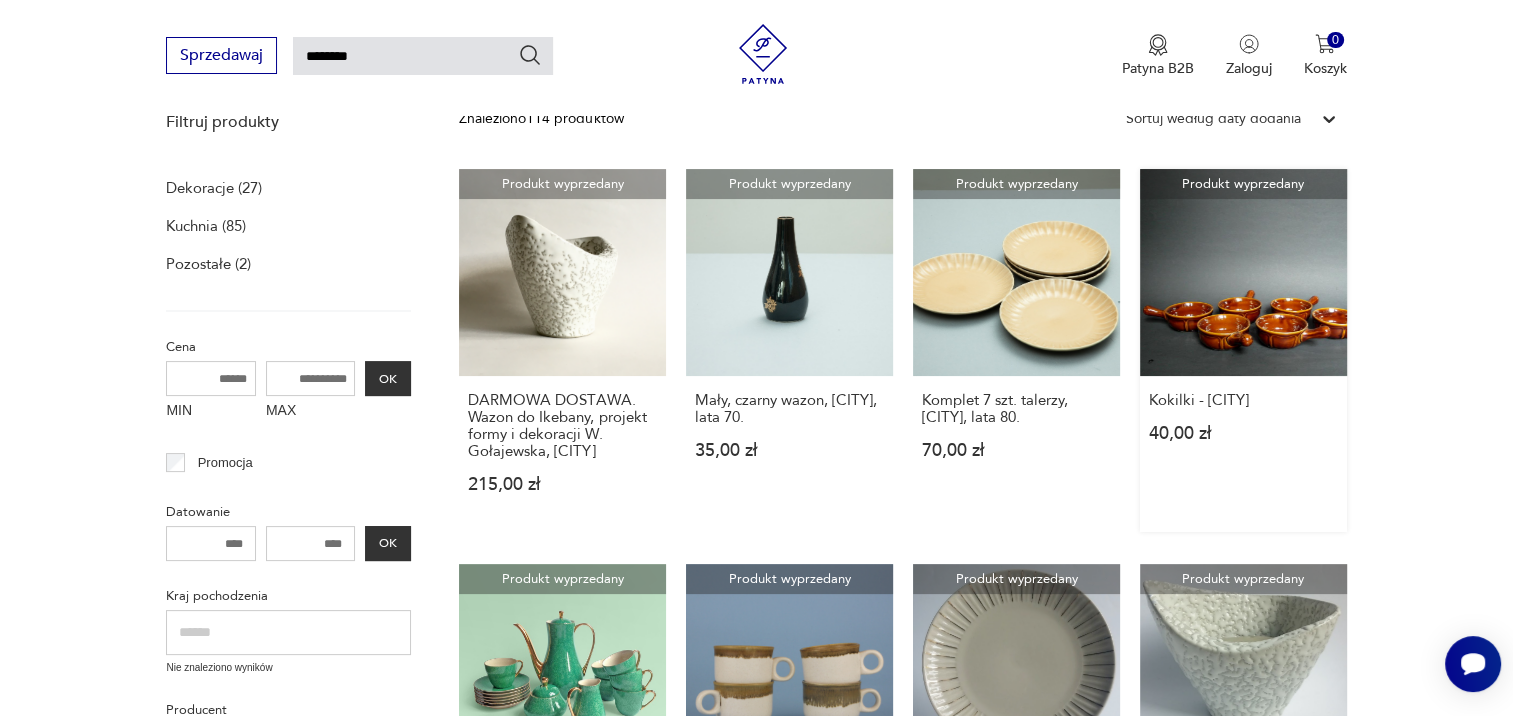 click on "Produkt wyprzedany Kokilki - [CITY] 40,00 zł" at bounding box center [1243, 350] 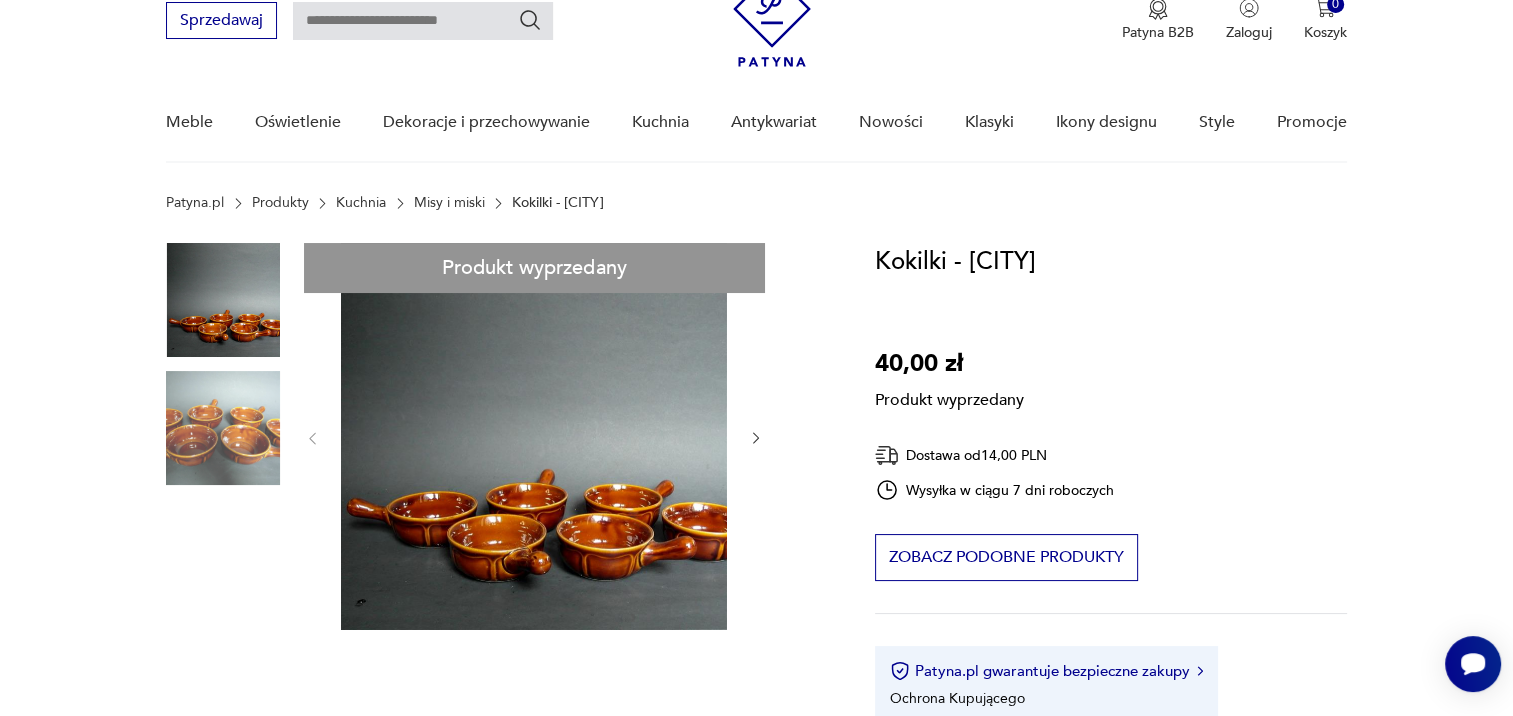 scroll, scrollTop: 200, scrollLeft: 0, axis: vertical 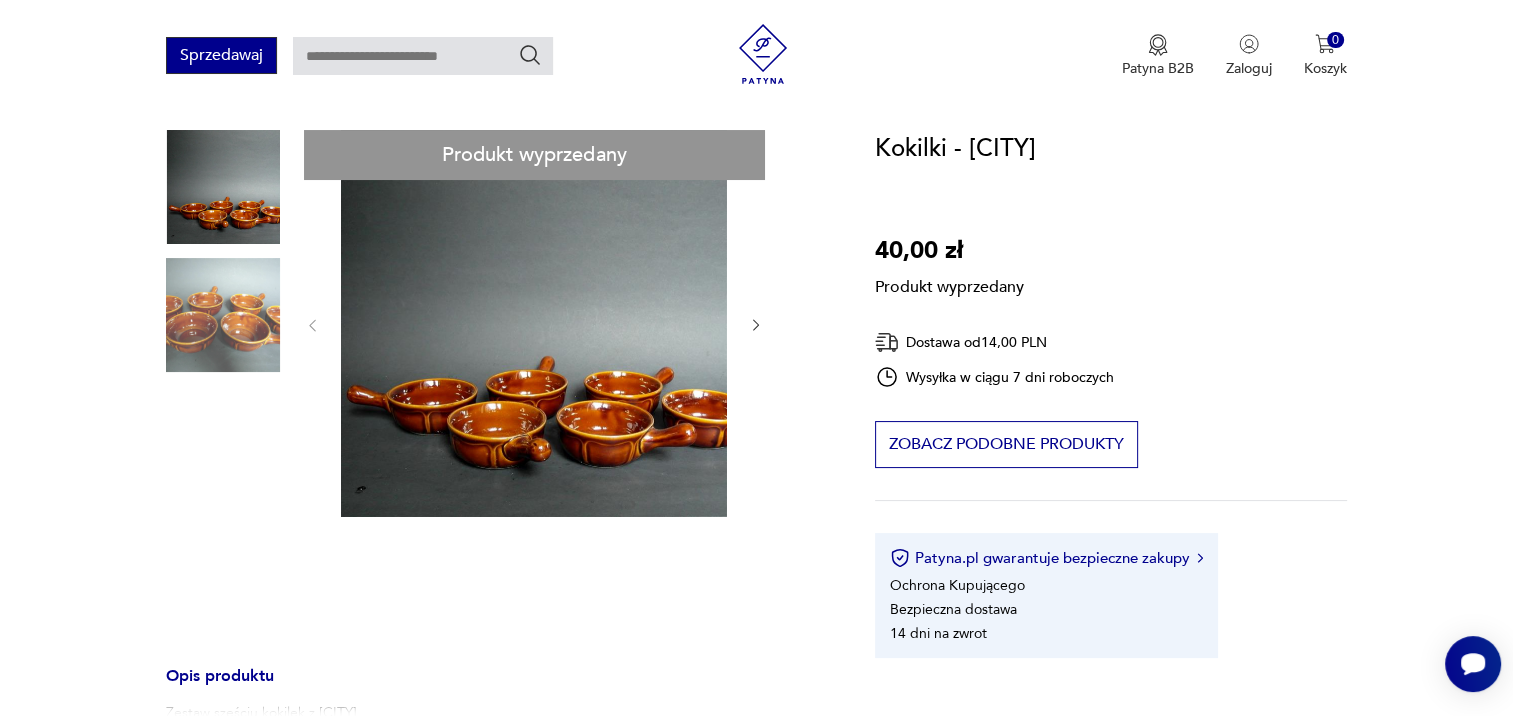 type on "********" 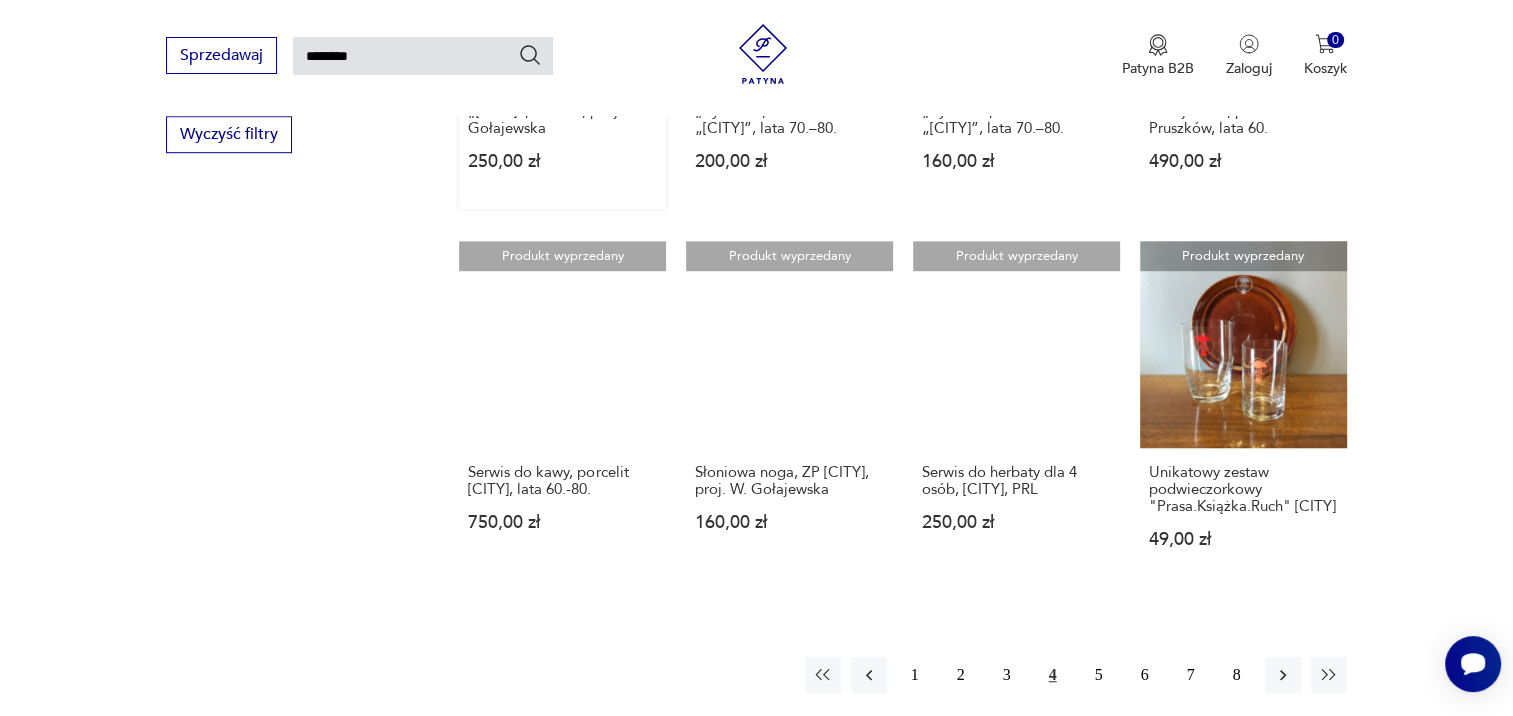 scroll, scrollTop: 1369, scrollLeft: 0, axis: vertical 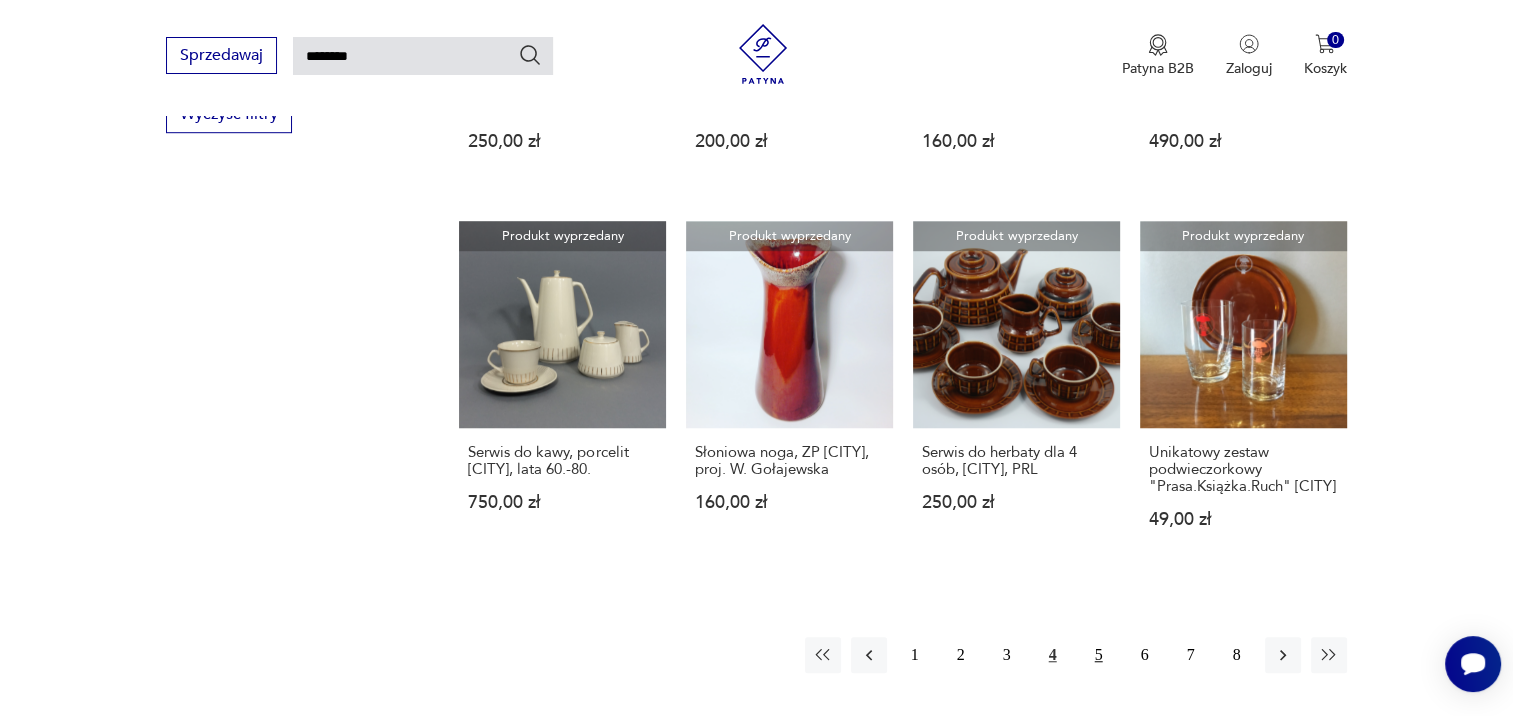 click on "5" at bounding box center (1099, 655) 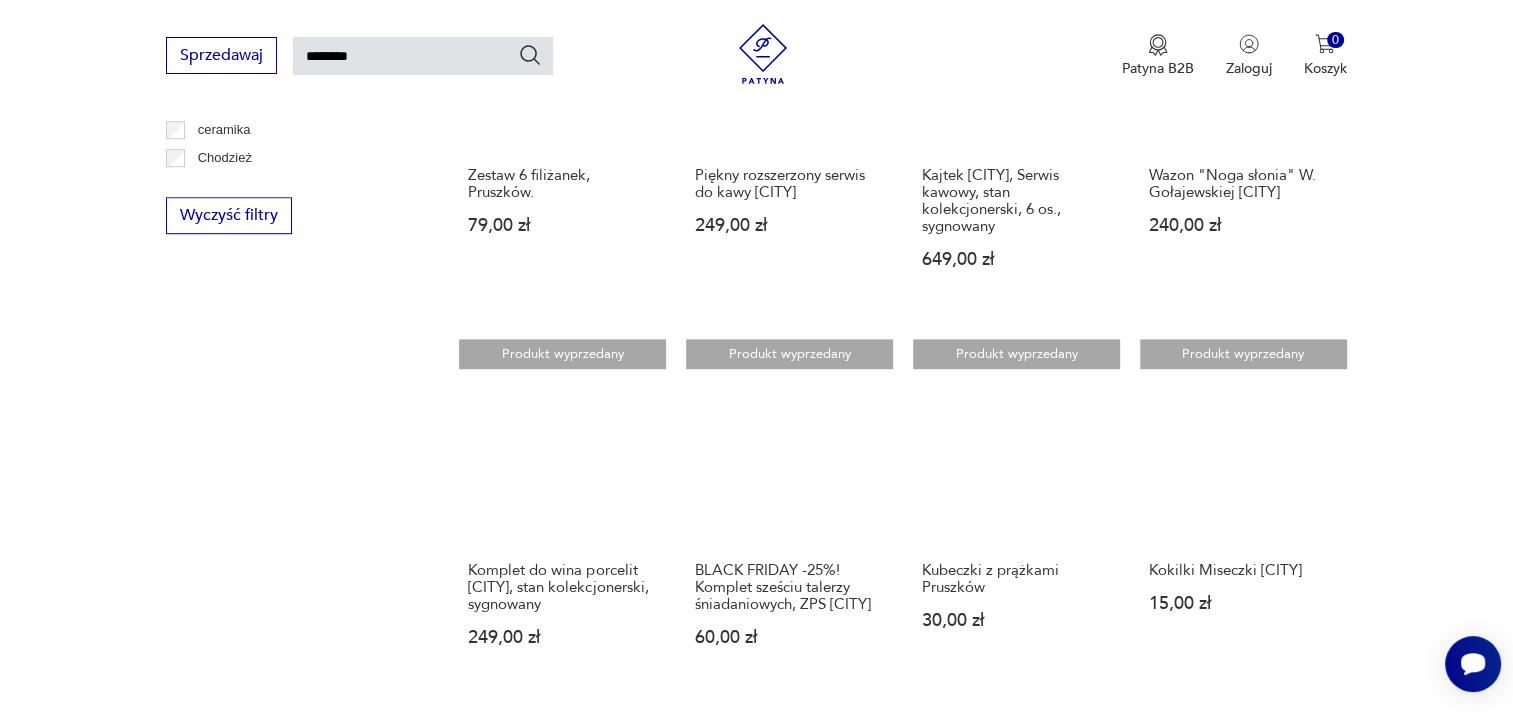 scroll, scrollTop: 1271, scrollLeft: 0, axis: vertical 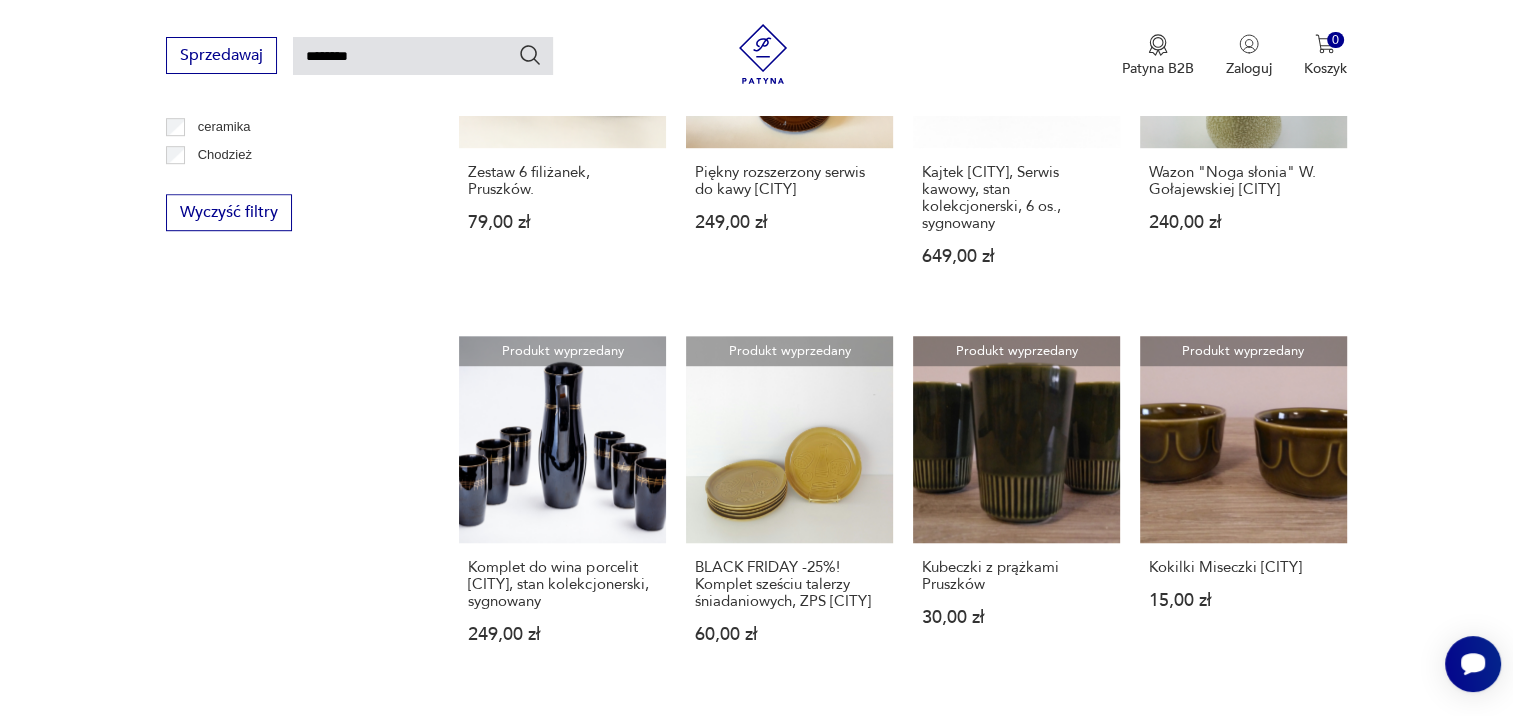 click on "Filtruj produkty Dekoracje (27) Kuchnia (85) Pozostałe (2) Cena MIN MAX OK Promocja Datowanie OK Kraj pochodzenia Nie znaleziono wyników Producent Projektant Klasyk Tag art deco Bauhaus Bavaria black friday Cepelia ceramika Chodzież Ćmielów Wyczyść filtry" at bounding box center [288, -51] 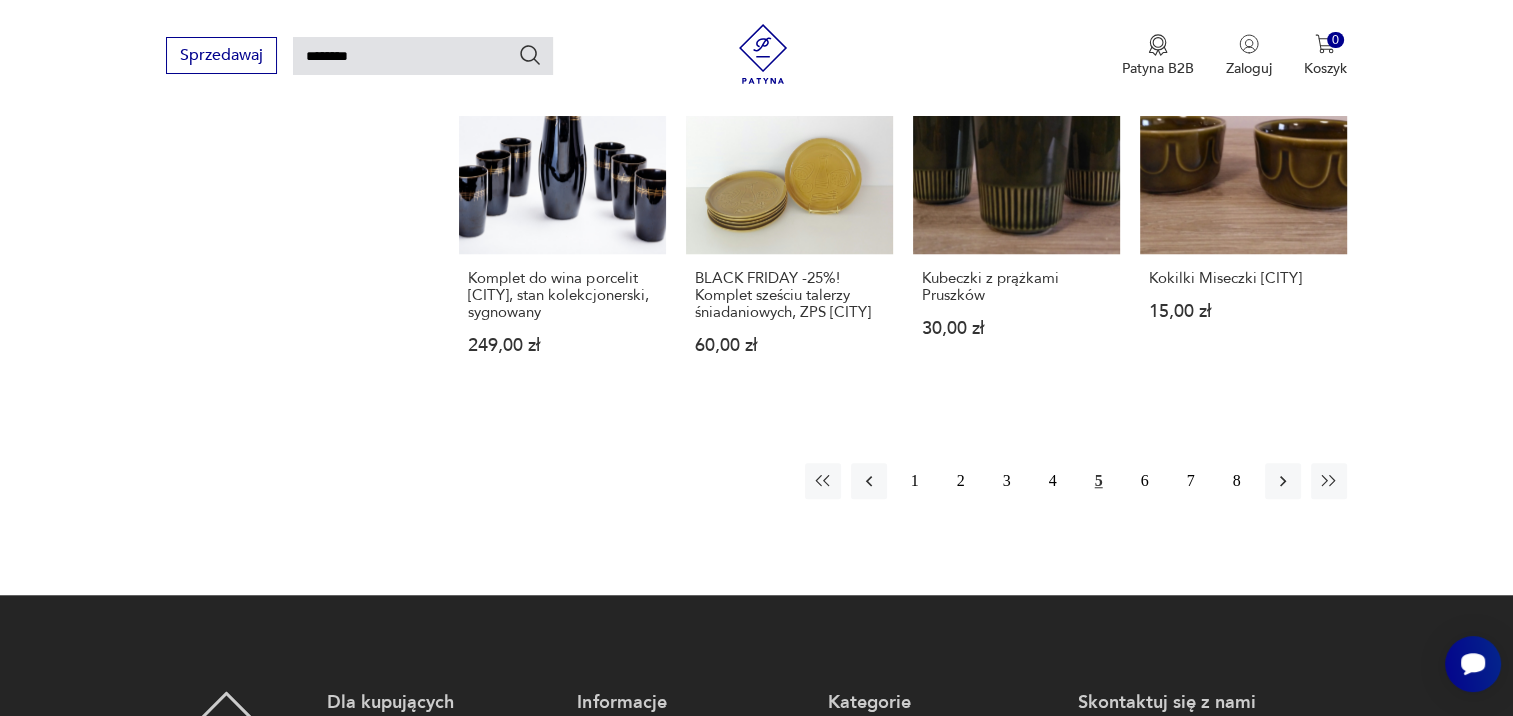 scroll, scrollTop: 1571, scrollLeft: 0, axis: vertical 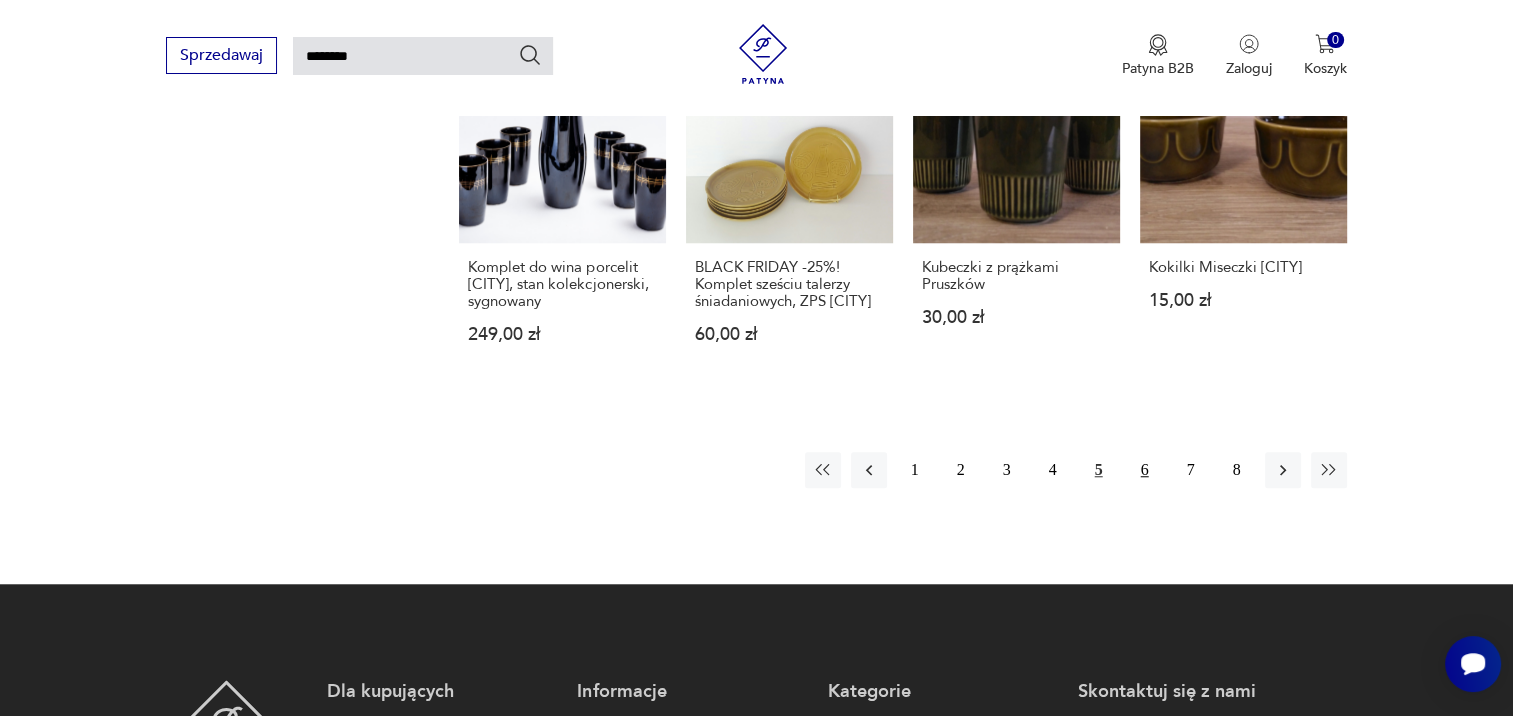 click on "6" at bounding box center [1145, 470] 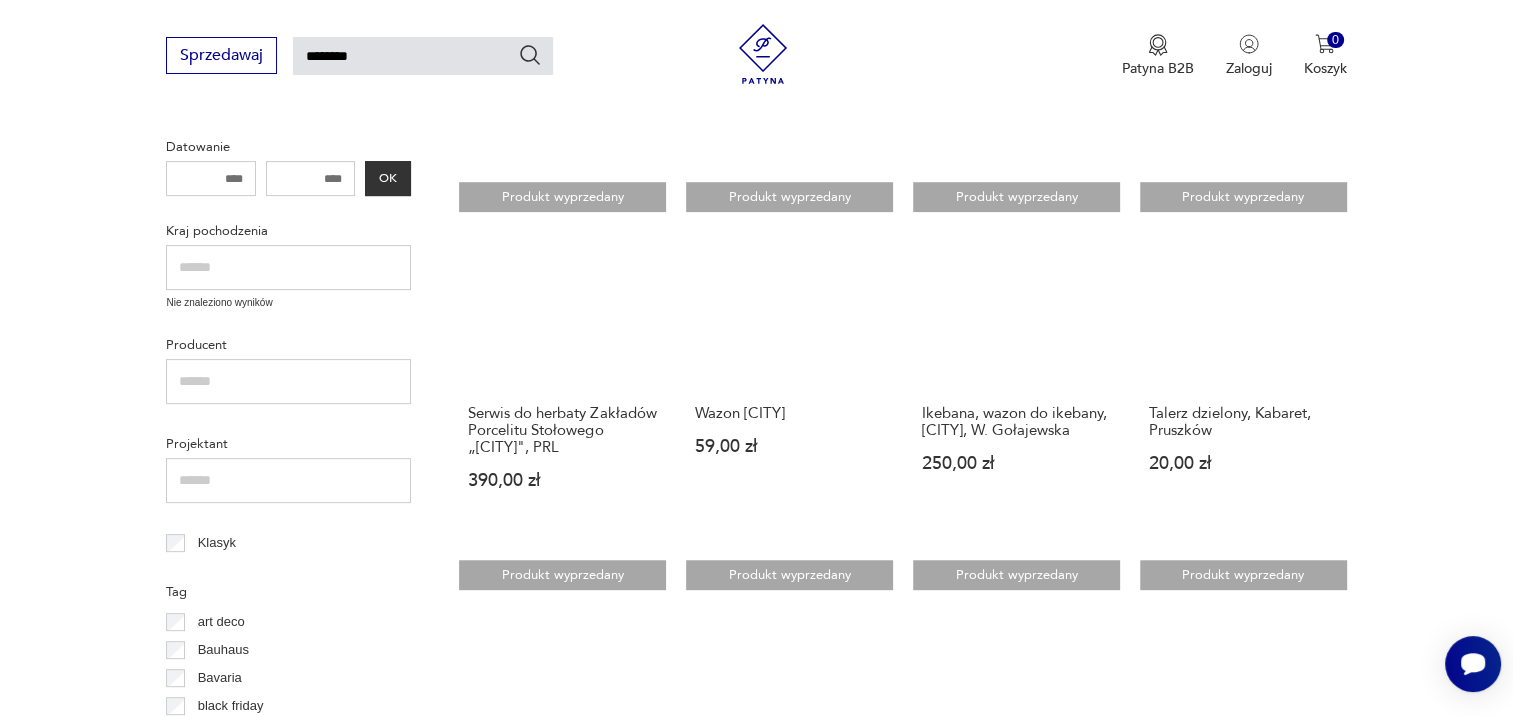 scroll, scrollTop: 671, scrollLeft: 0, axis: vertical 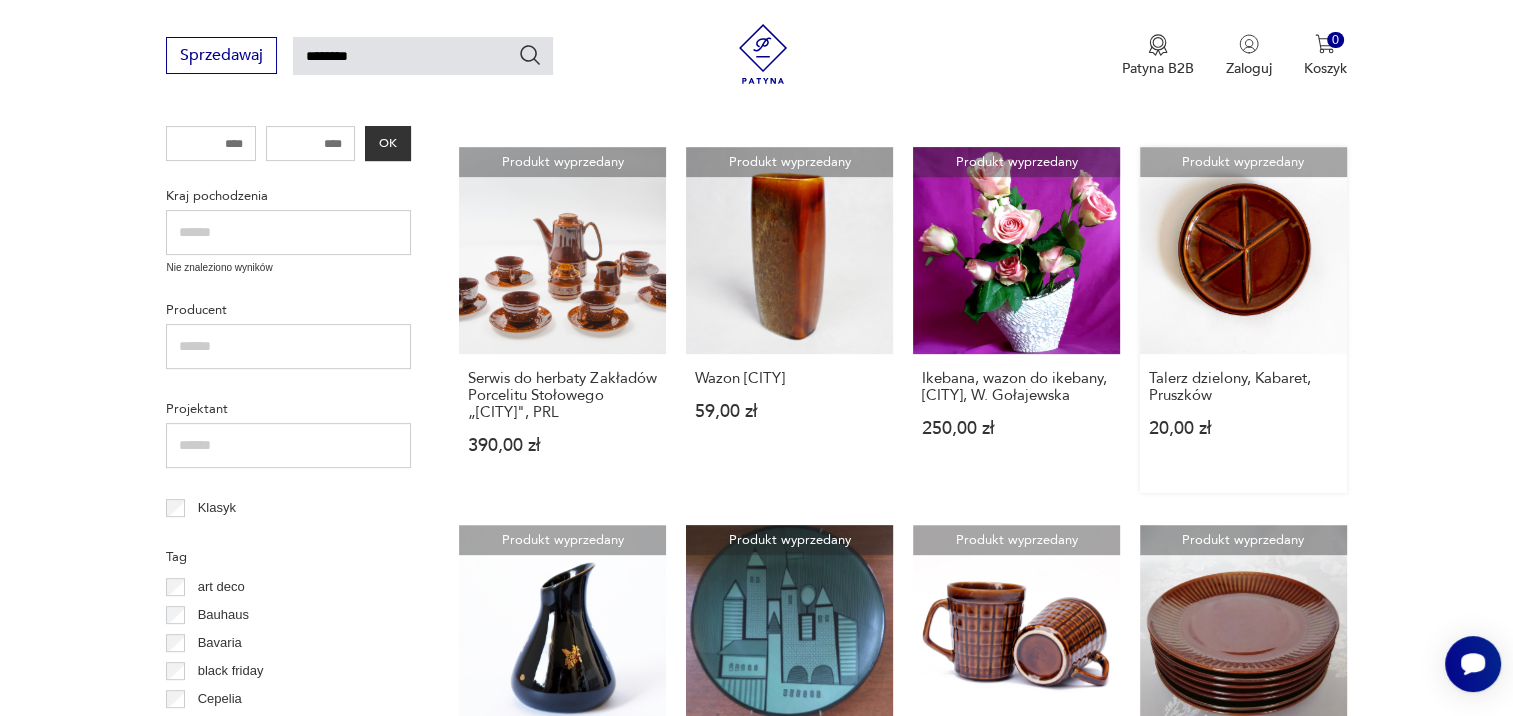 click on "Produkt wyprzedany Talerz dzielony, Kabaret, [CITY] 20,00 zł" at bounding box center [1243, 320] 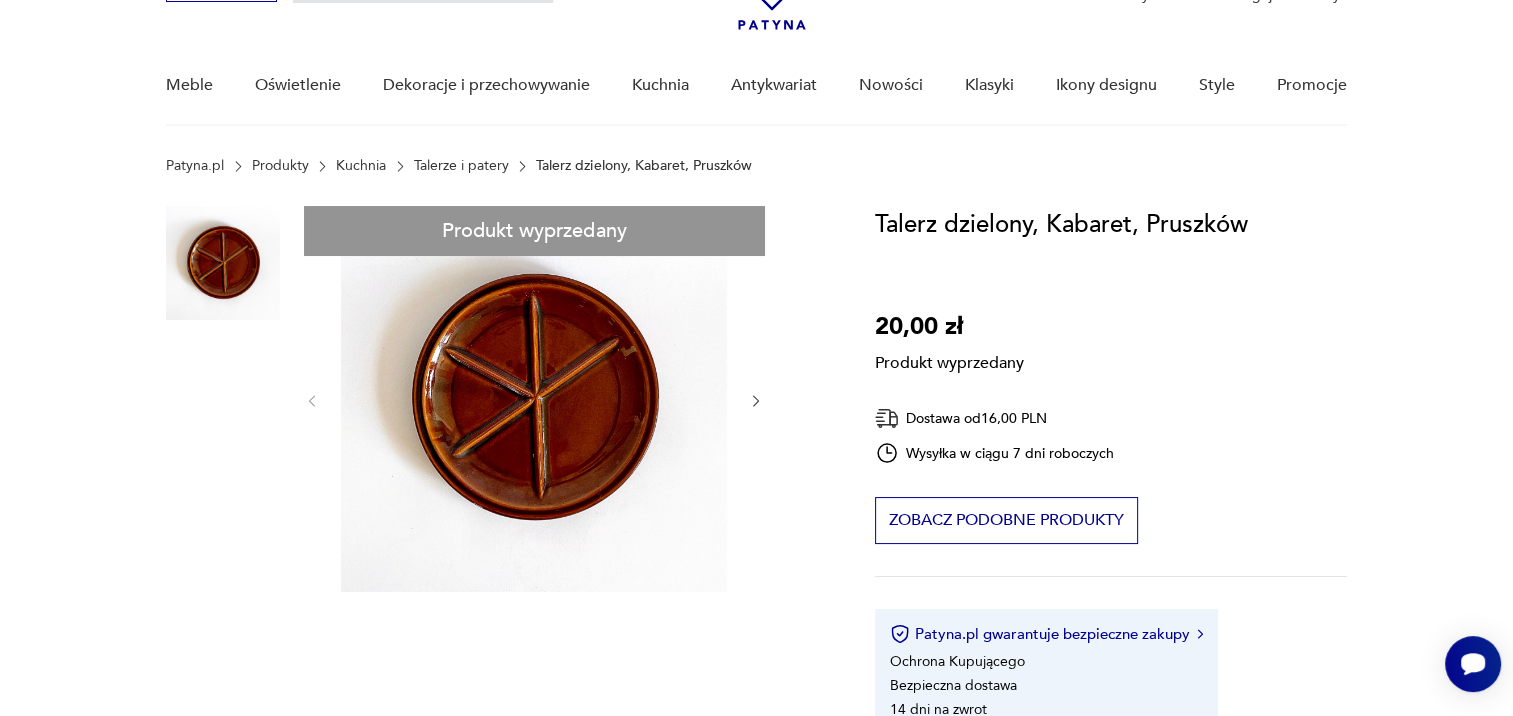 scroll, scrollTop: 200, scrollLeft: 0, axis: vertical 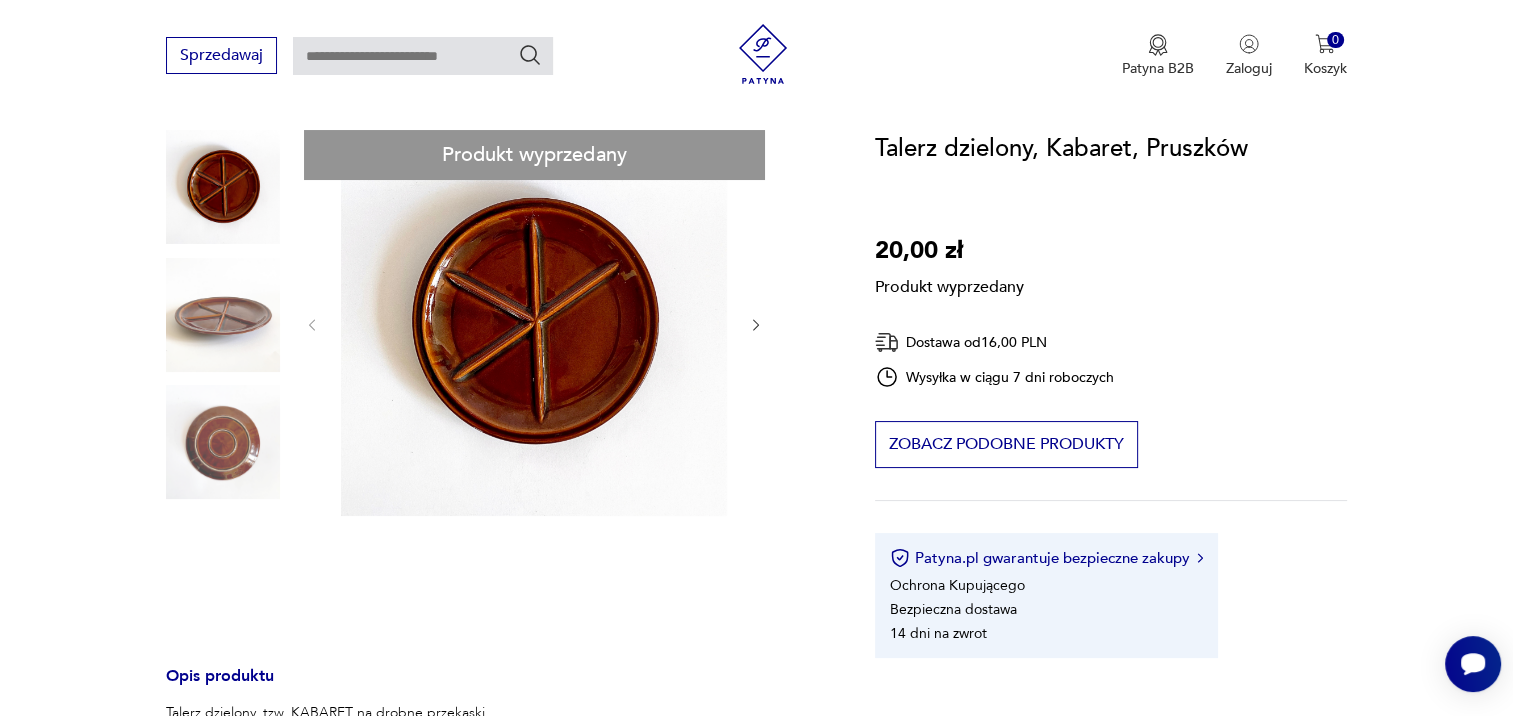 click on "Produkt wyprzedany Opis produktu Talerz dzielony, tzw. KABARET na drobne przekąski.
Produkcja: Zakład Porcelitu Stołowego "[PRODUCENT]", lata. 70. XX w.
Wymiary:
średnica - 24 cm
wysokość - 2,5 cm Rozwiń więcej Szczegóły produktu Stan:   dobry Miasto sprzedawcy :   [CITY] Kolor:   brązowy Typ :   inny Datowanie :   1970 - 1980 Kolory :   brown Kraj pochodzenia :   Polska Tworzywo :   porcelit Producent :   Zakład Porcelitu Stołowego "[PRODUCENT]" Dodatkowe :   sygnatura Średnica :   24 Miasto Sprzedawcy :   [CITY] Tagi:   tylko u nas ,  Idzie jesień Rozwiń więcej O sprzedawcy Pikasy Sklep Zweryfikowany sprzedawca [CITY] Od 9 lat z Patyną Dostawa i zwroty Dostępne formy dostawy: Kurier   20,00 PLN Przesylka priorytetowa   16,00 PLN Odbior osobisty   0,00 PLN Zwroty: Jeśli z jakiegokolwiek powodu chcesz zwrócić zamówiony przedmiot, masz na to   14 dni od momentu otrzymania przesyłki." at bounding box center [496, 723] 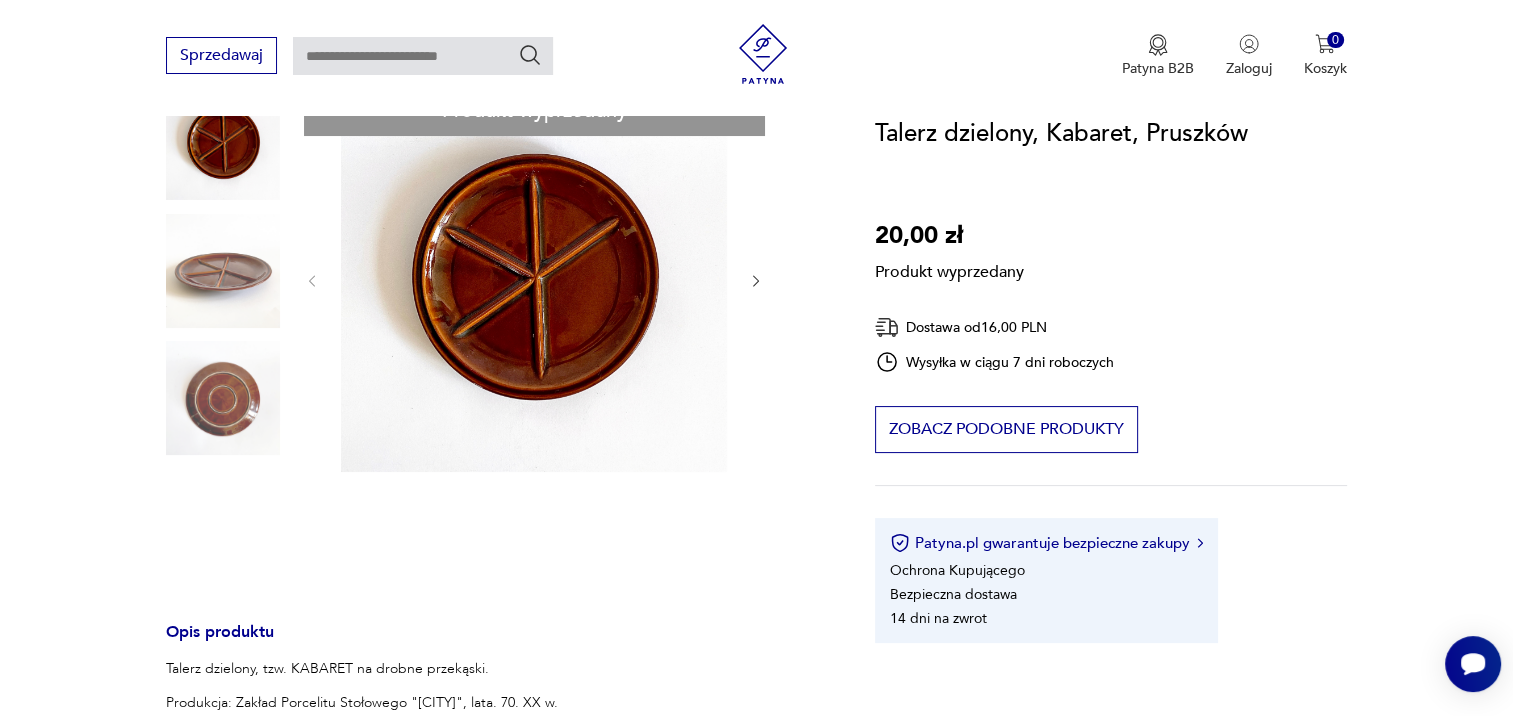 scroll, scrollTop: 100, scrollLeft: 0, axis: vertical 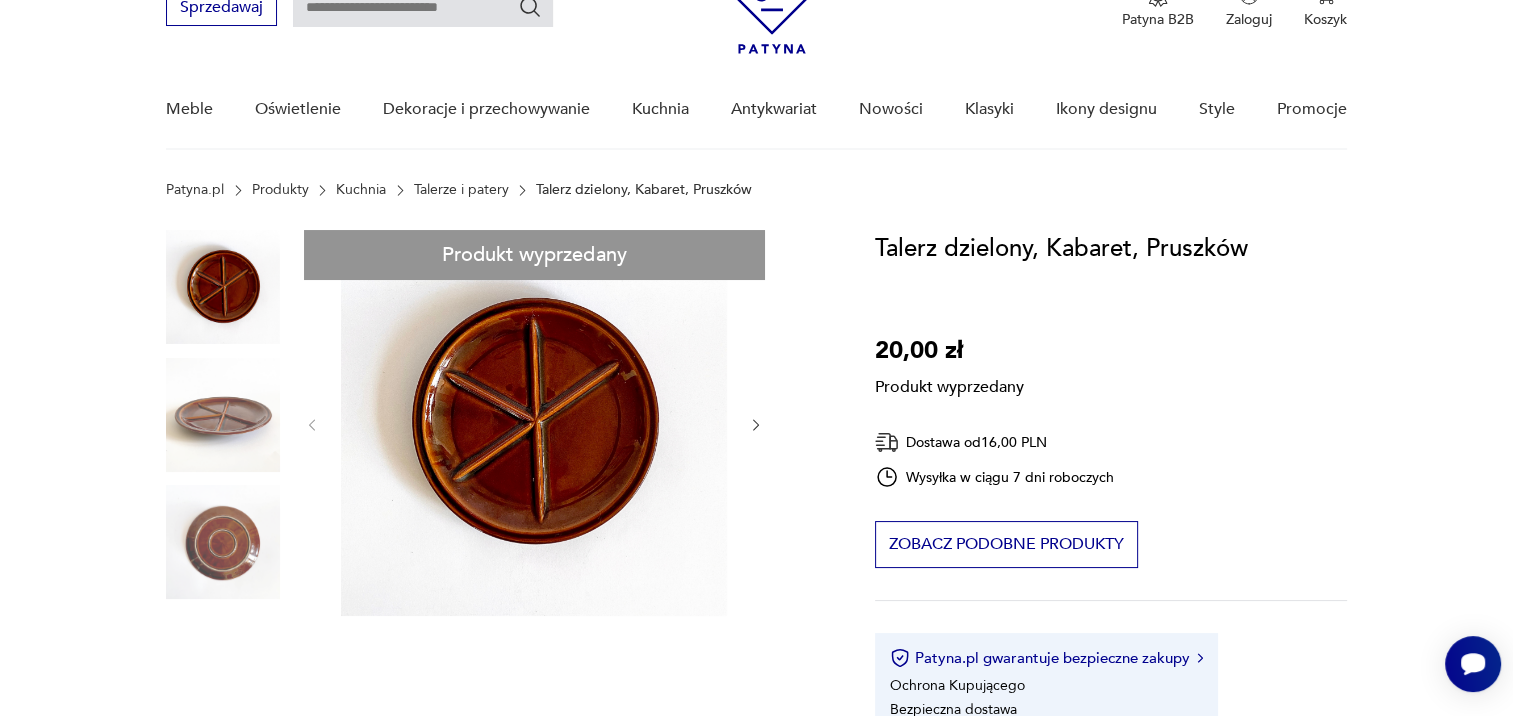 drag, startPoint x: 502, startPoint y: 408, endPoint x: 438, endPoint y: 488, distance: 102.44999 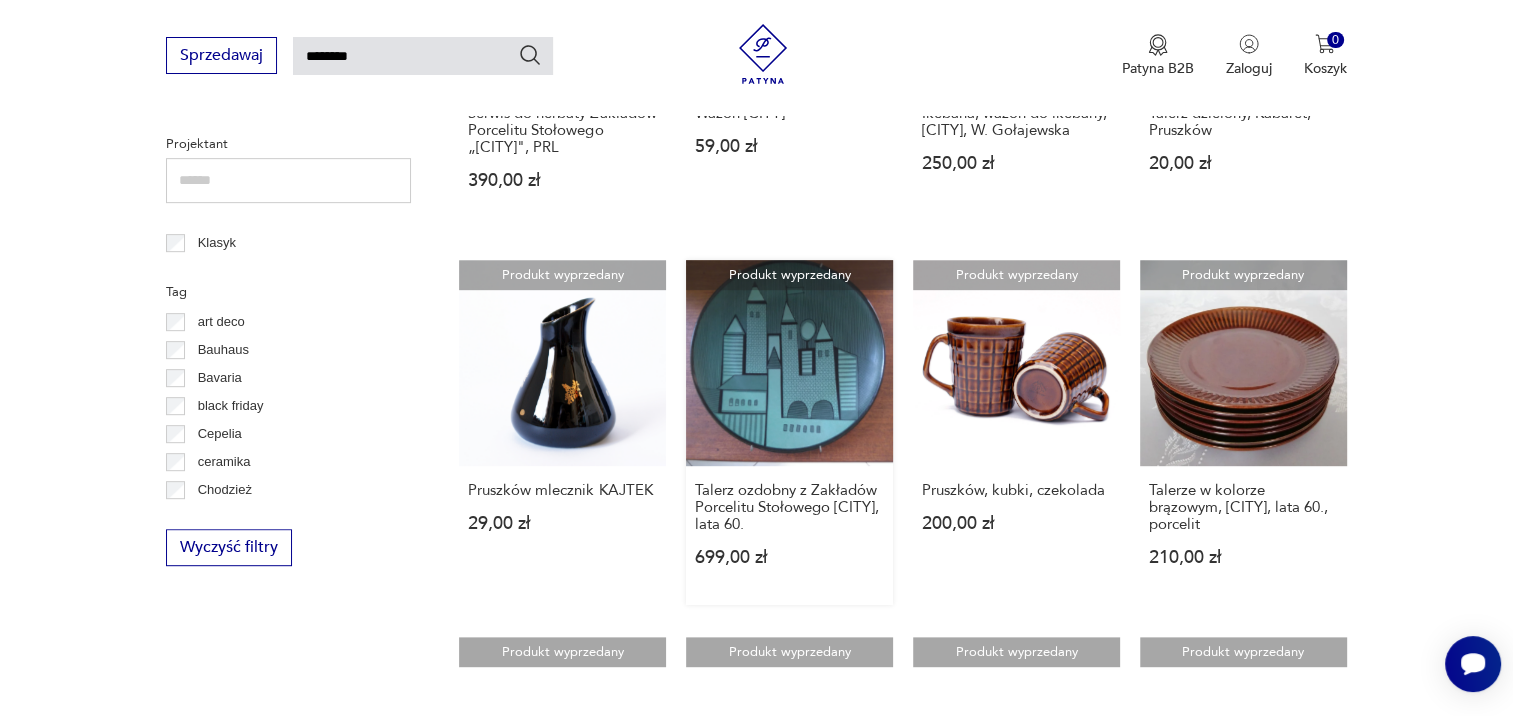 scroll, scrollTop: 969, scrollLeft: 0, axis: vertical 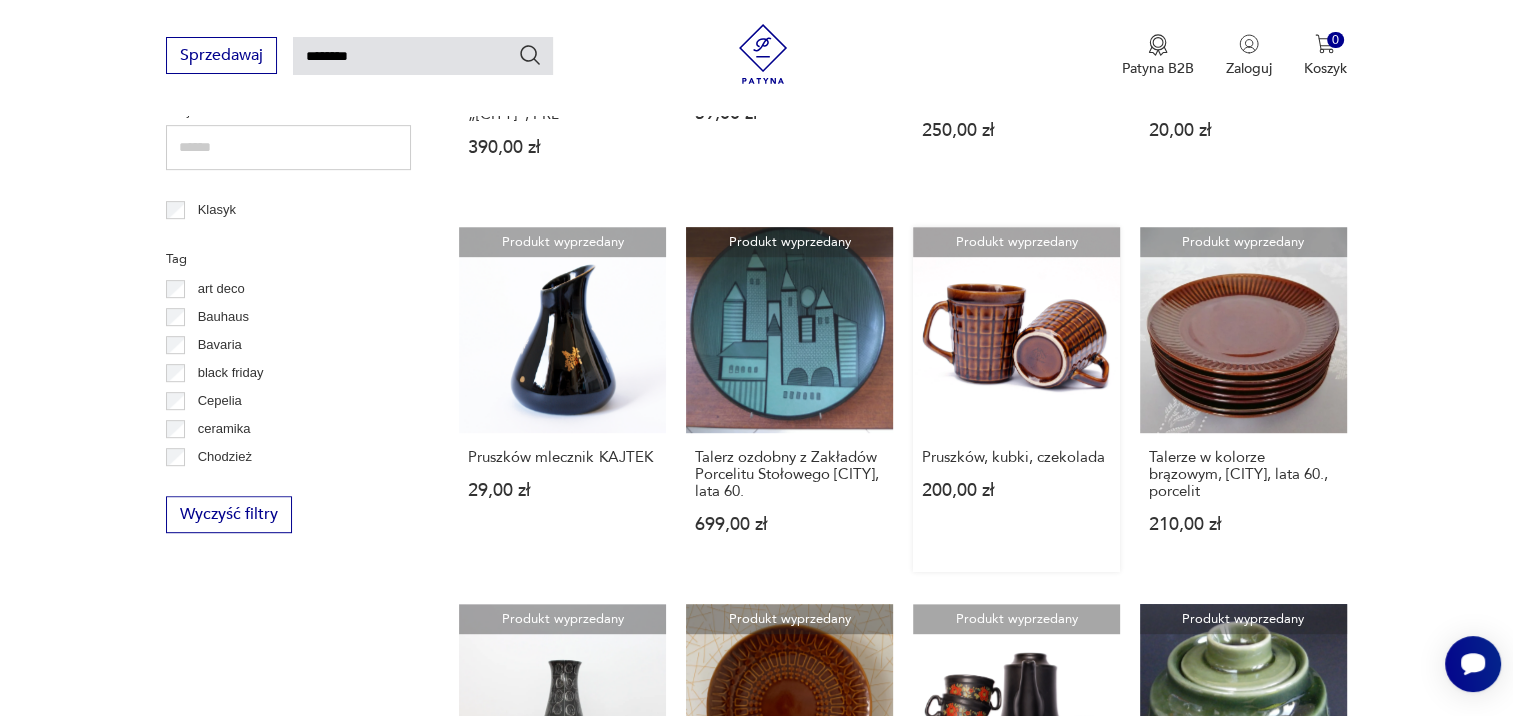 click on "Produkt wyprzedany [CITY], kubki, czekolada 200,00 zł" at bounding box center (1016, 400) 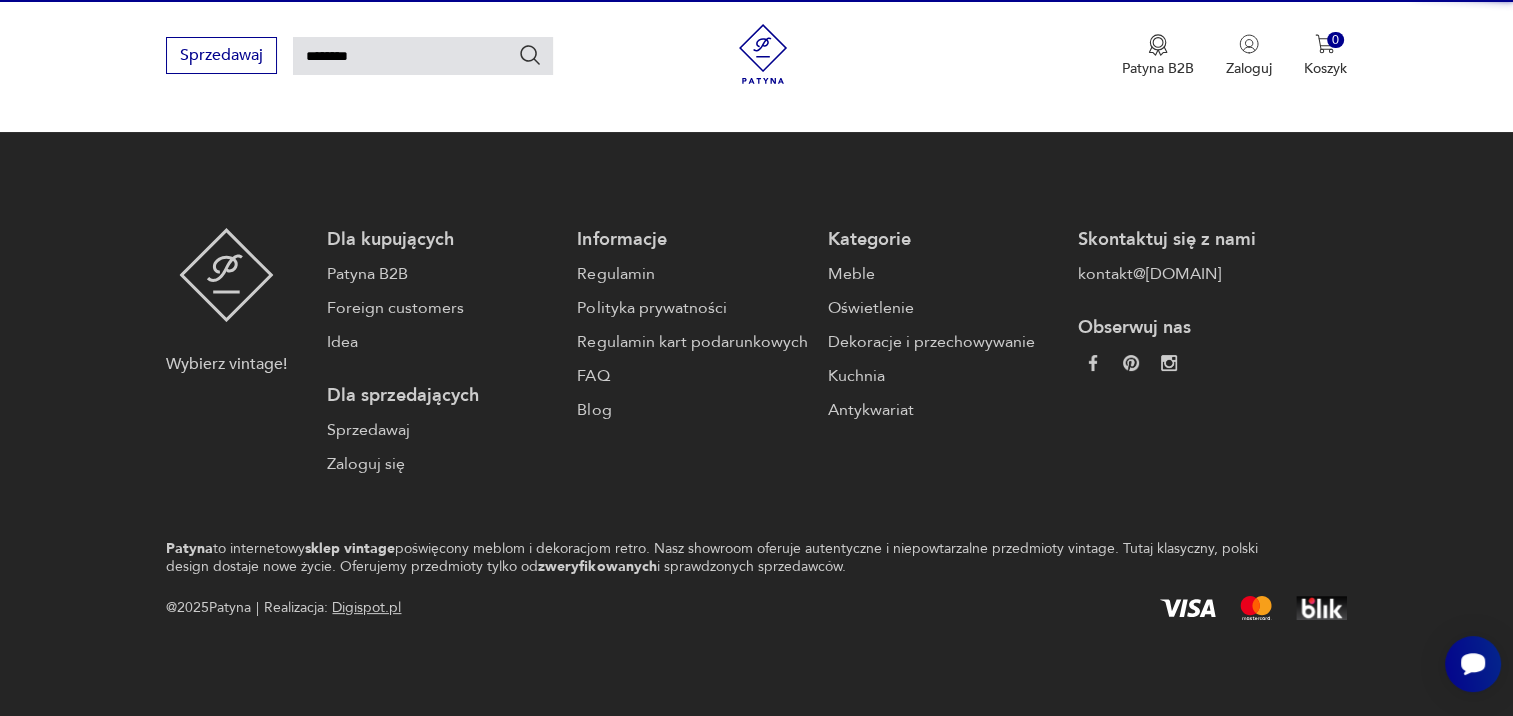 type 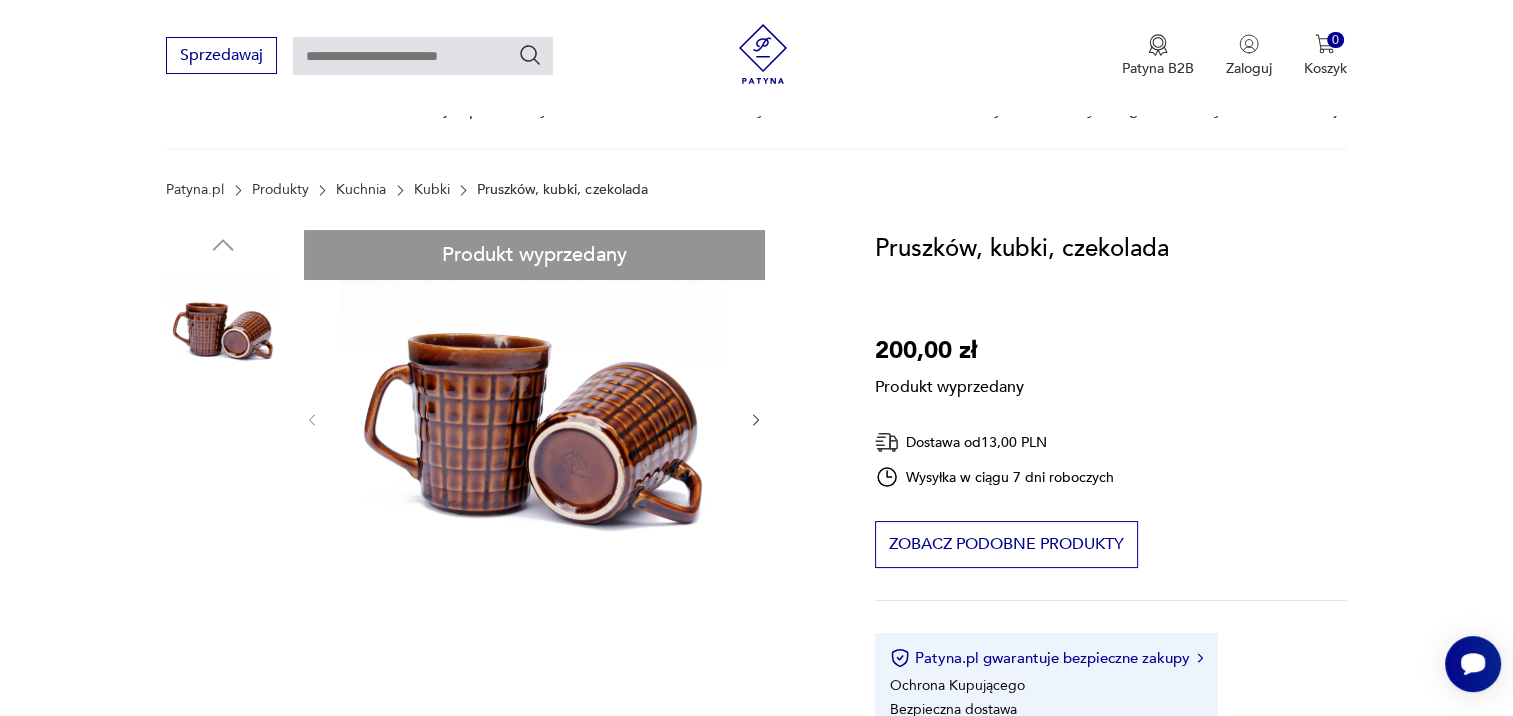 scroll, scrollTop: 200, scrollLeft: 0, axis: vertical 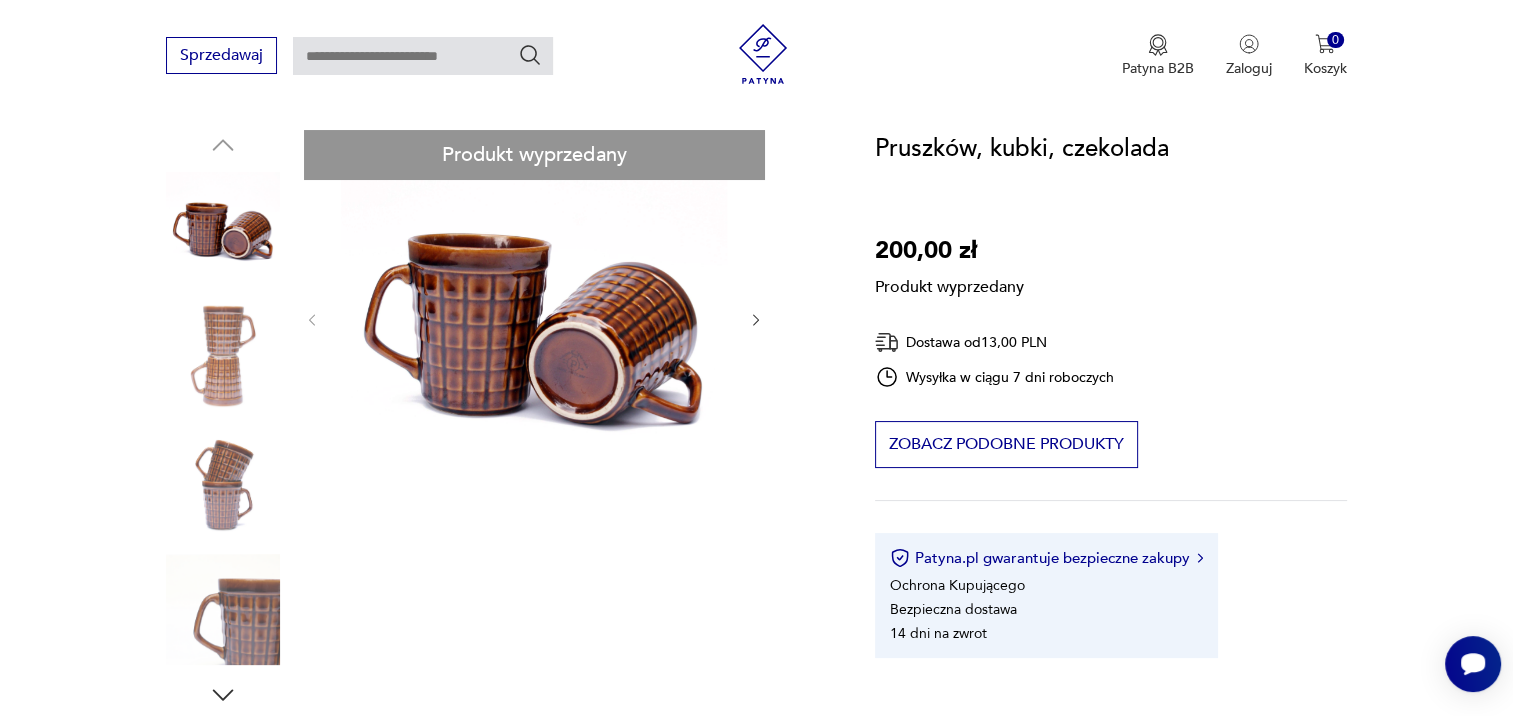 drag, startPoint x: 535, startPoint y: 336, endPoint x: 192, endPoint y: 370, distance: 344.681 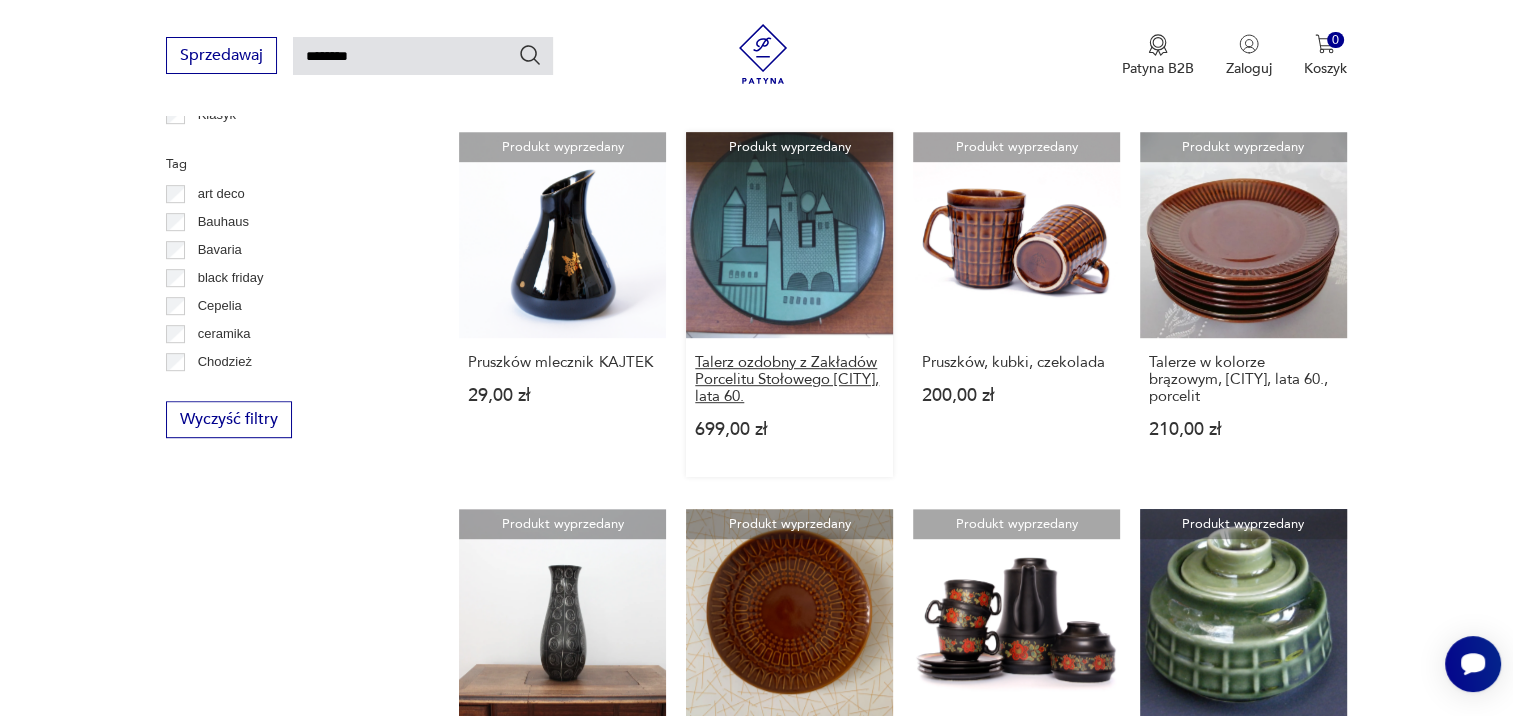 scroll, scrollTop: 1369, scrollLeft: 0, axis: vertical 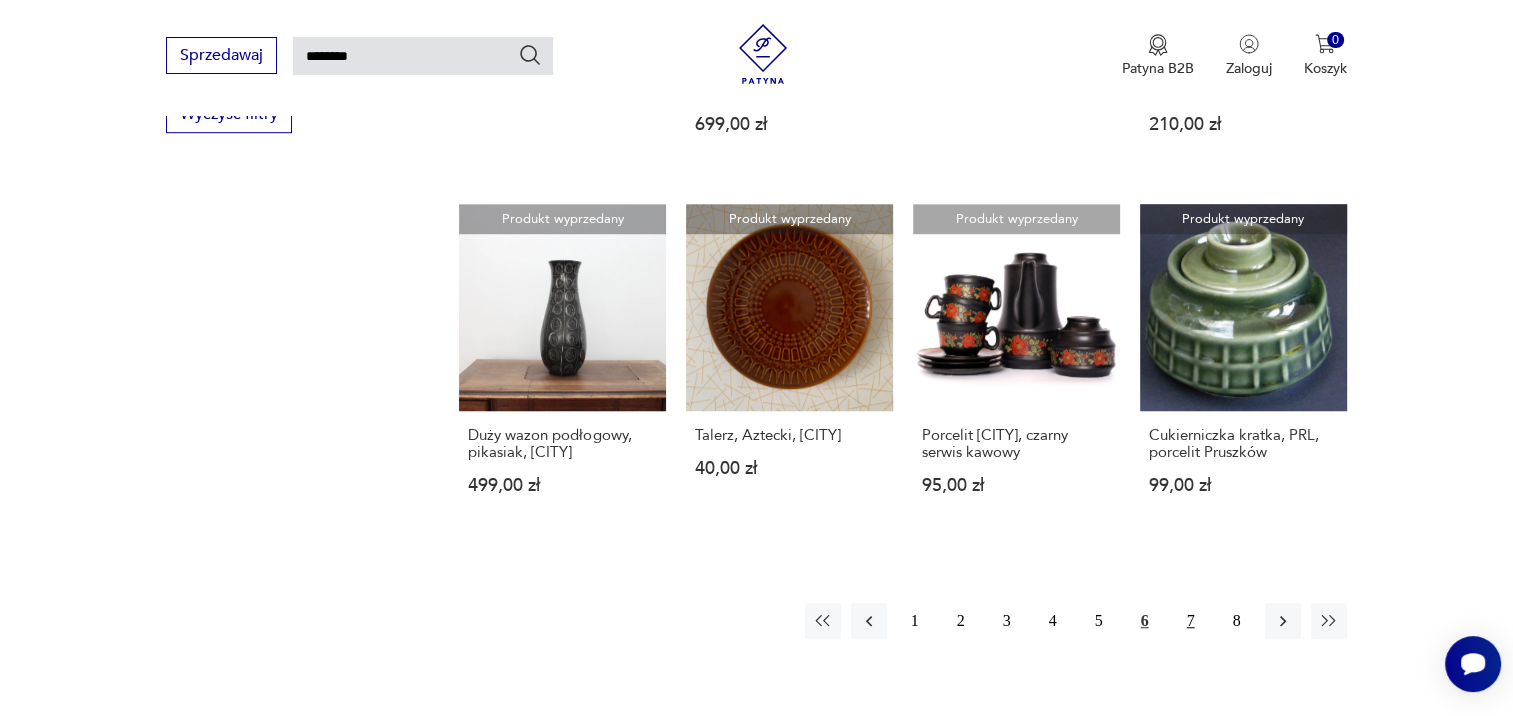 click on "7" at bounding box center (1191, 621) 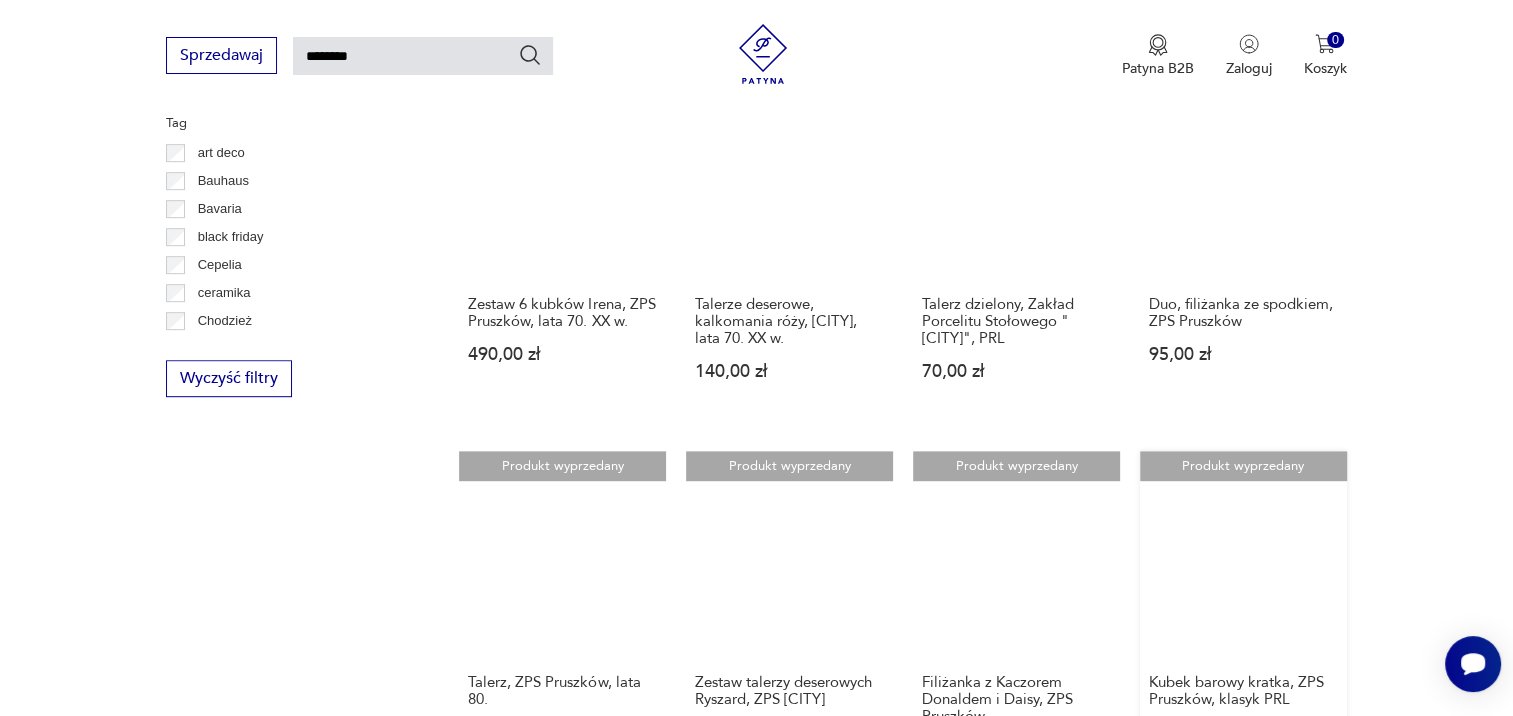 scroll, scrollTop: 1071, scrollLeft: 0, axis: vertical 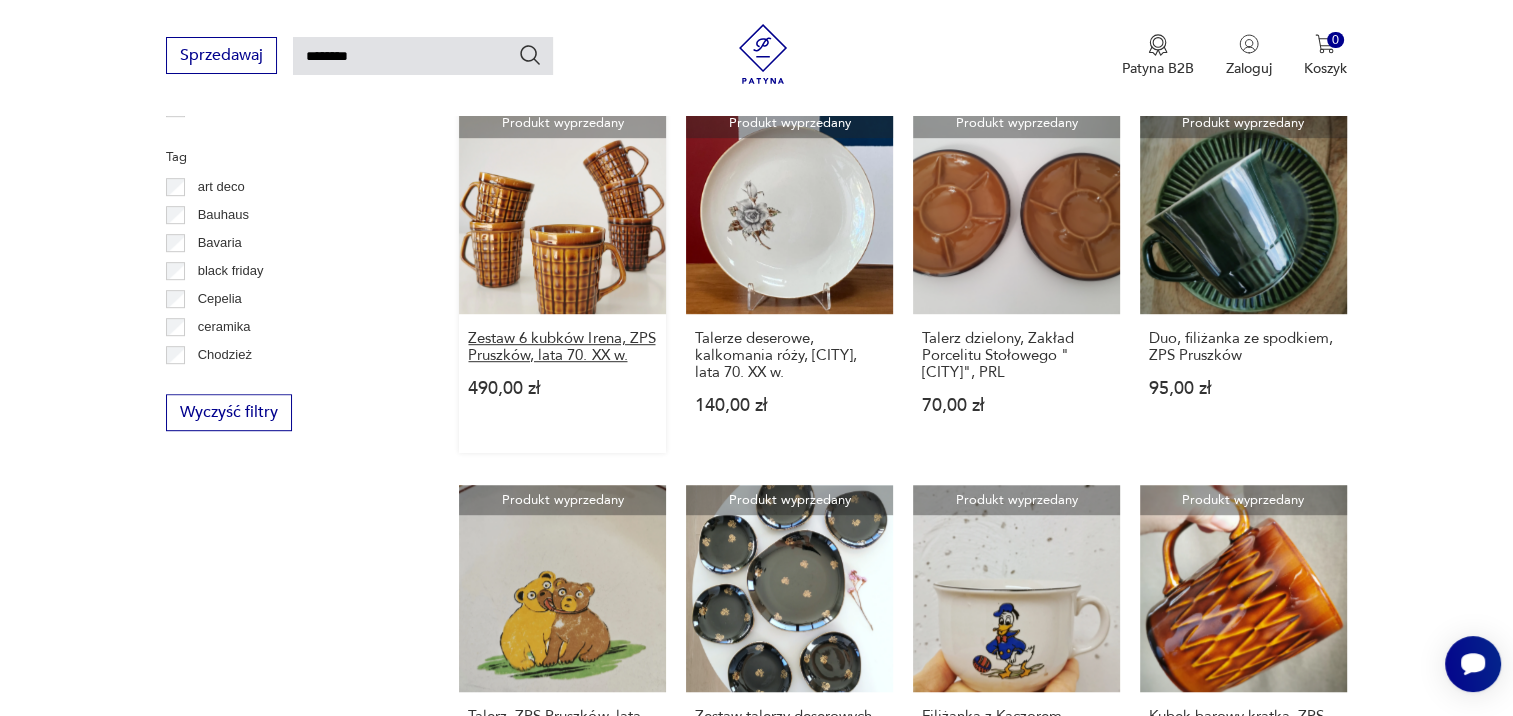 click on "Zestaw 6 kubków Irena, ZPS Pruszków, lata 70. XX w." at bounding box center [562, 347] 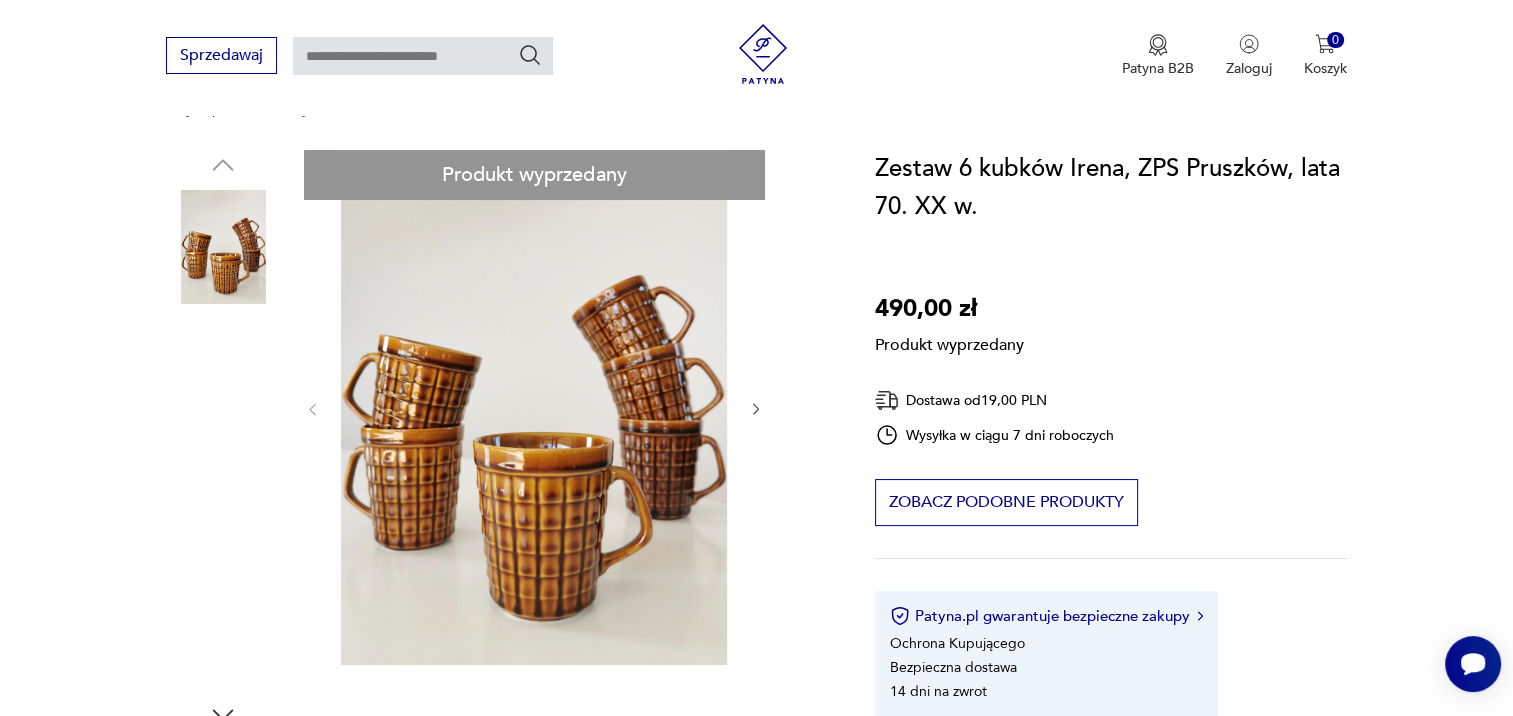 scroll, scrollTop: 200, scrollLeft: 0, axis: vertical 